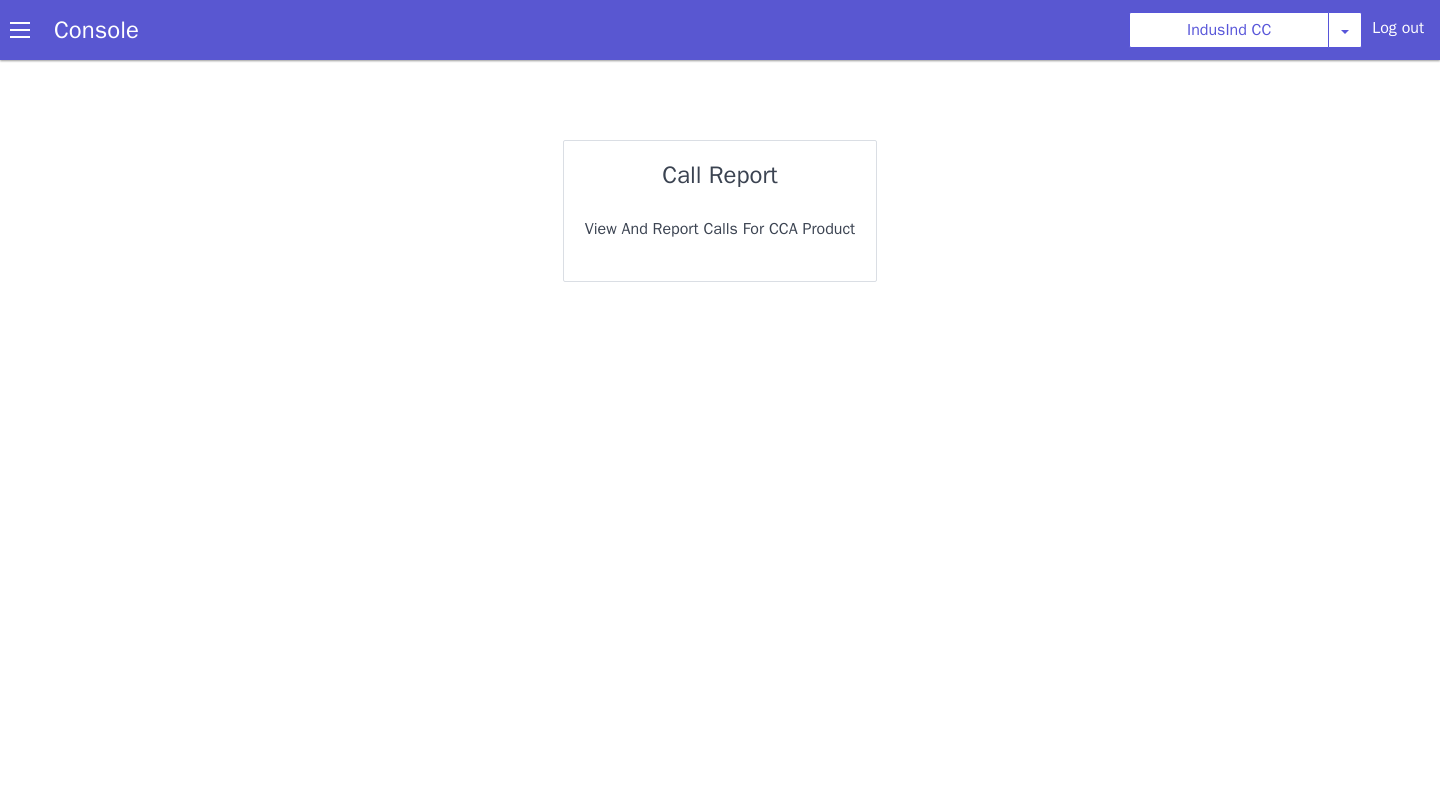 scroll, scrollTop: 0, scrollLeft: 0, axis: both 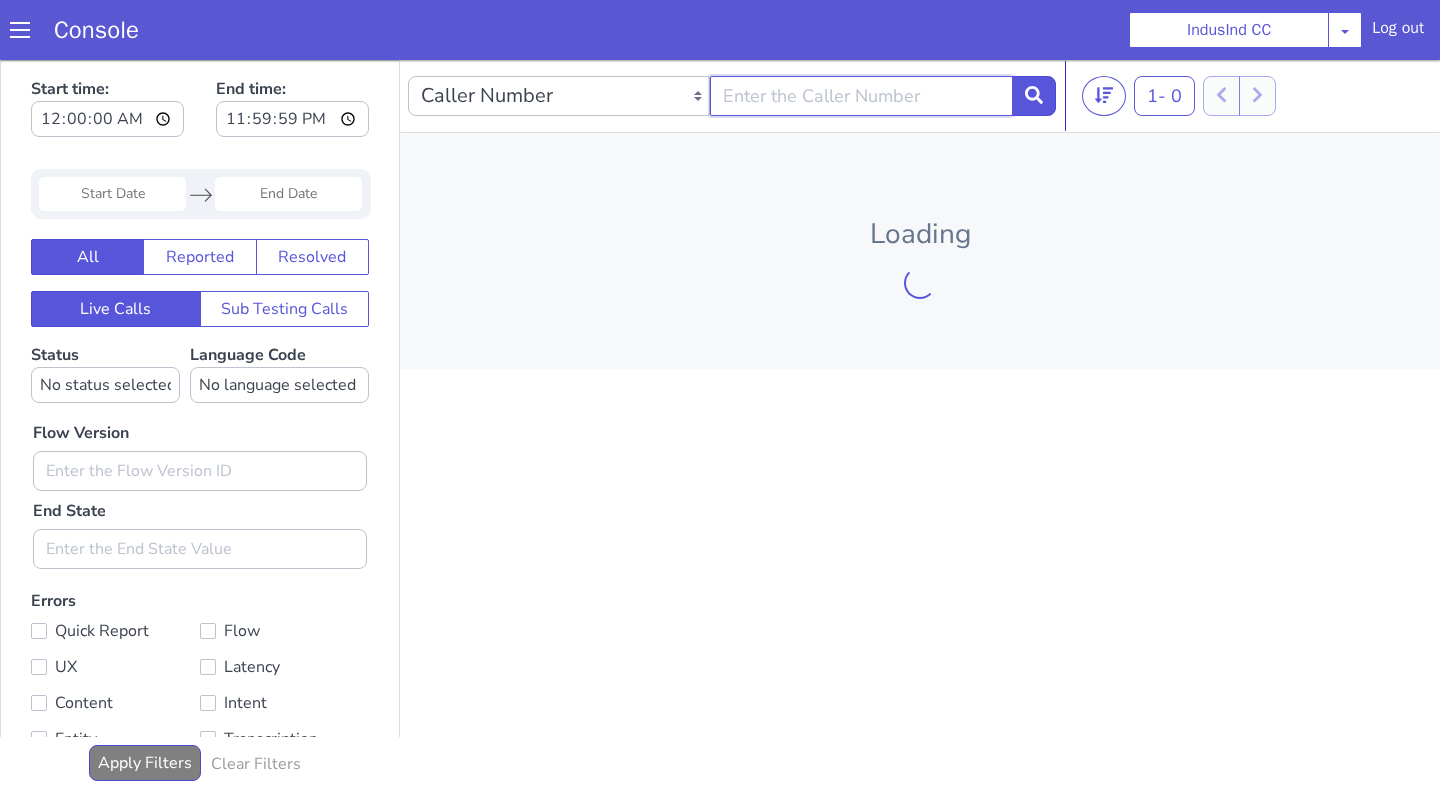 click at bounding box center (861, 96) 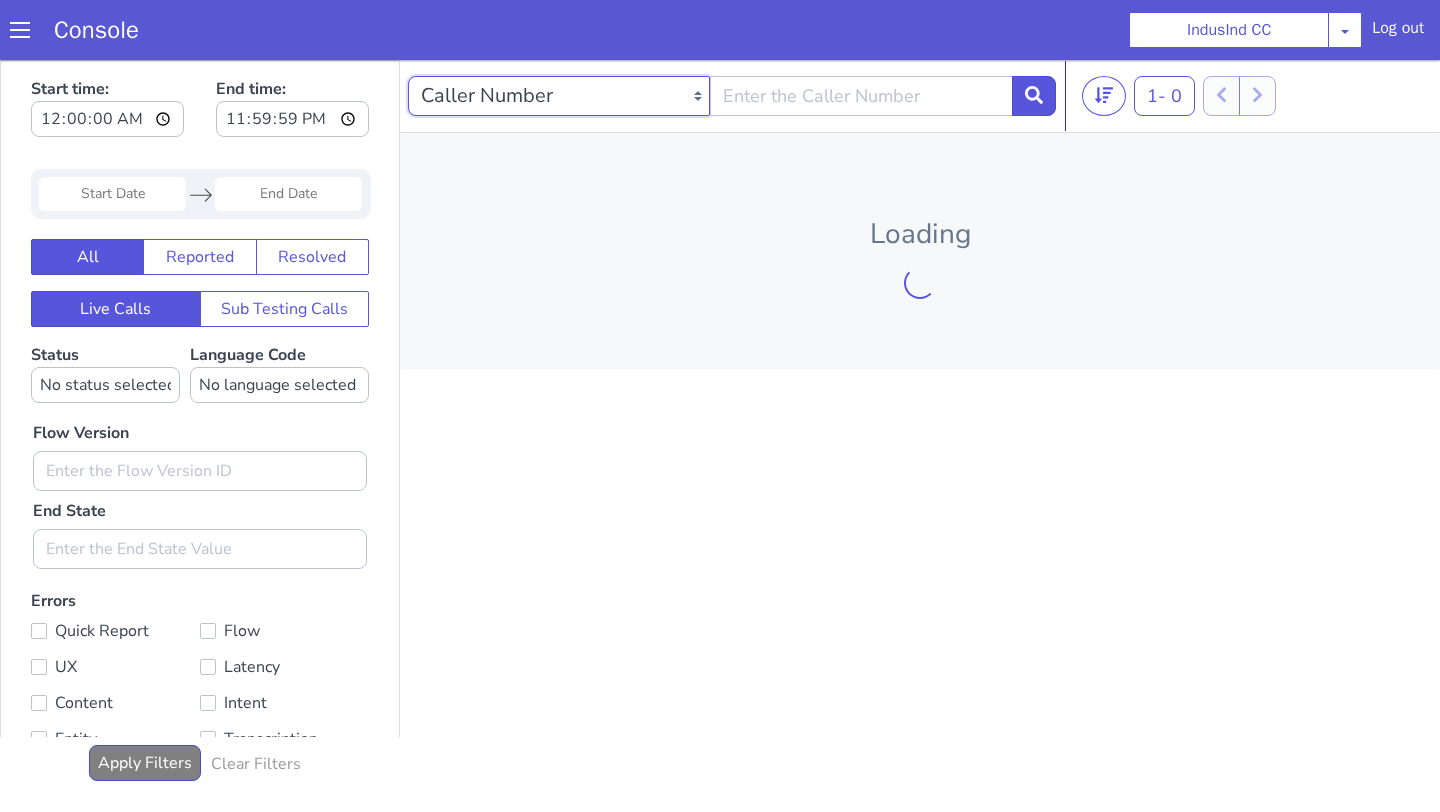 click on "Caller Number Call UUID Custom Parameter" at bounding box center (559, 96) 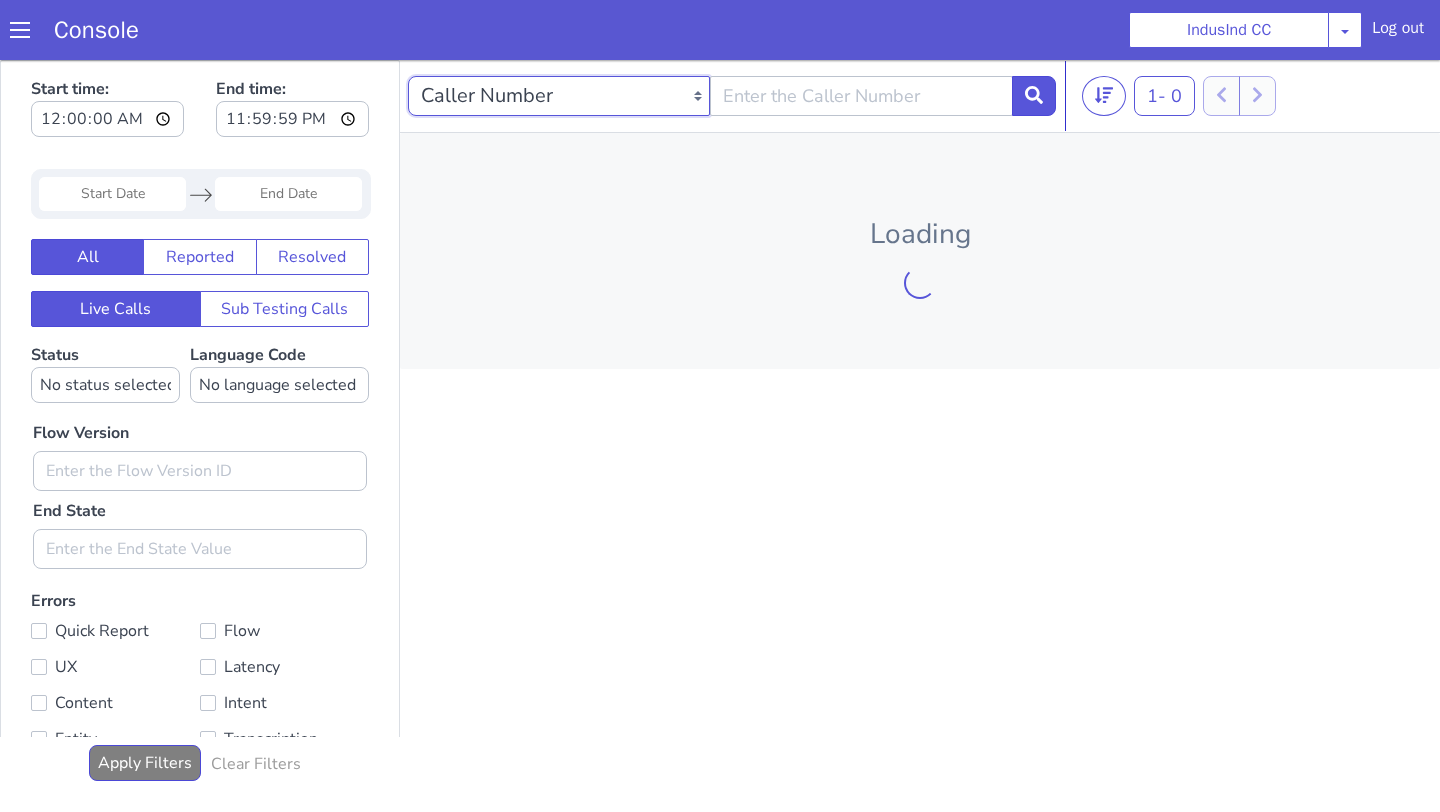 select on "callUUID" 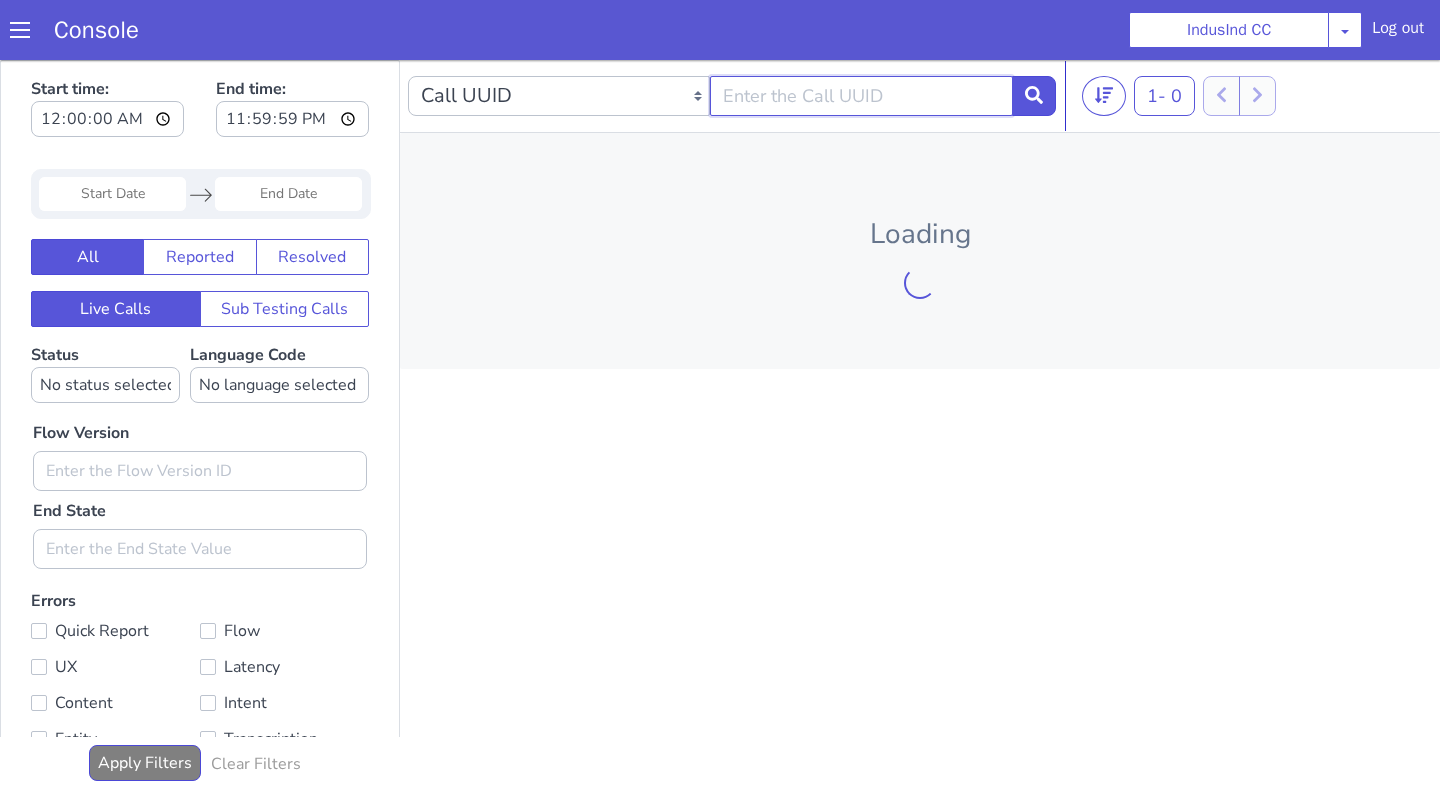 click at bounding box center [861, 96] 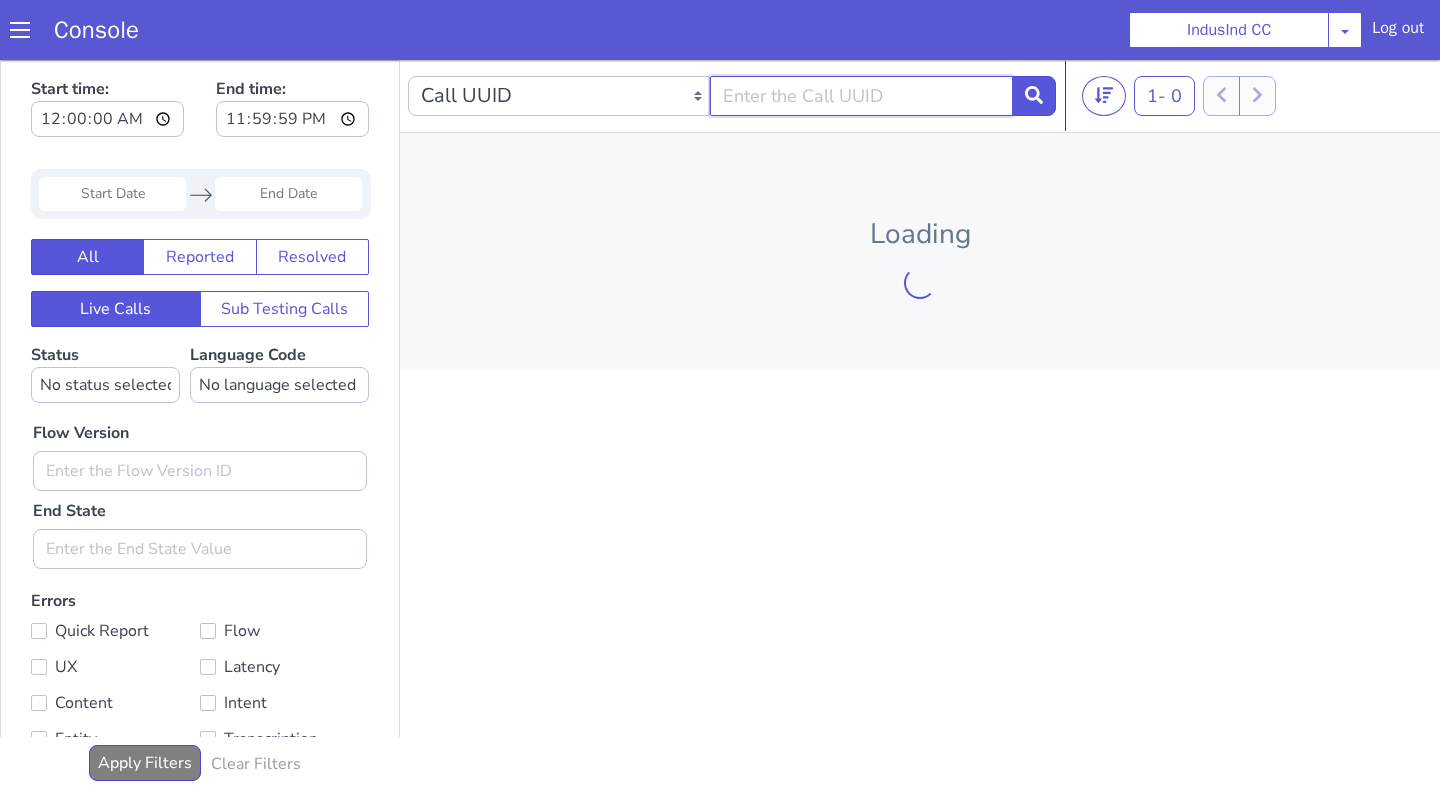 paste on "3e4fdb77-82fa-45b3-a1c8-308305fc7788" 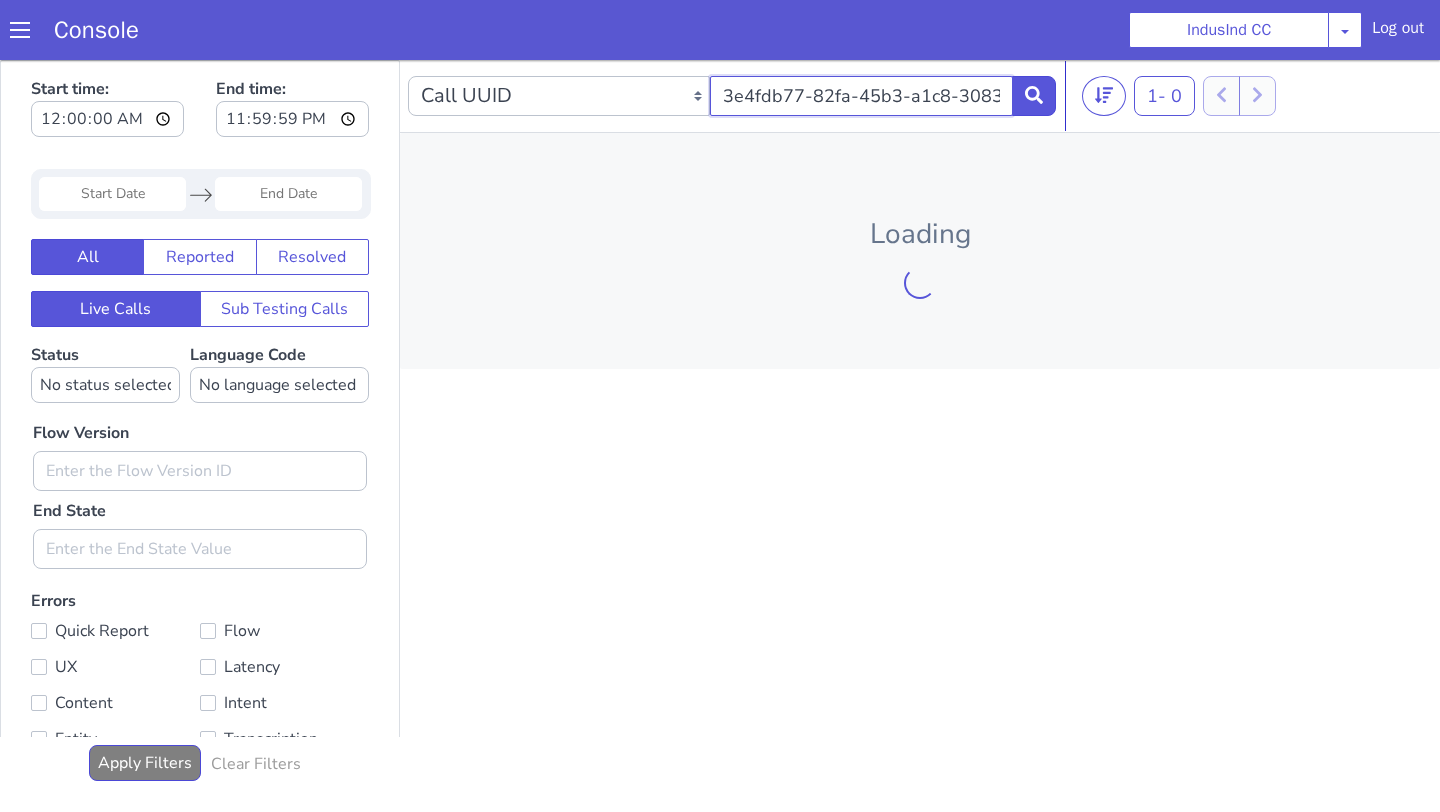 scroll, scrollTop: 0, scrollLeft: 75, axis: horizontal 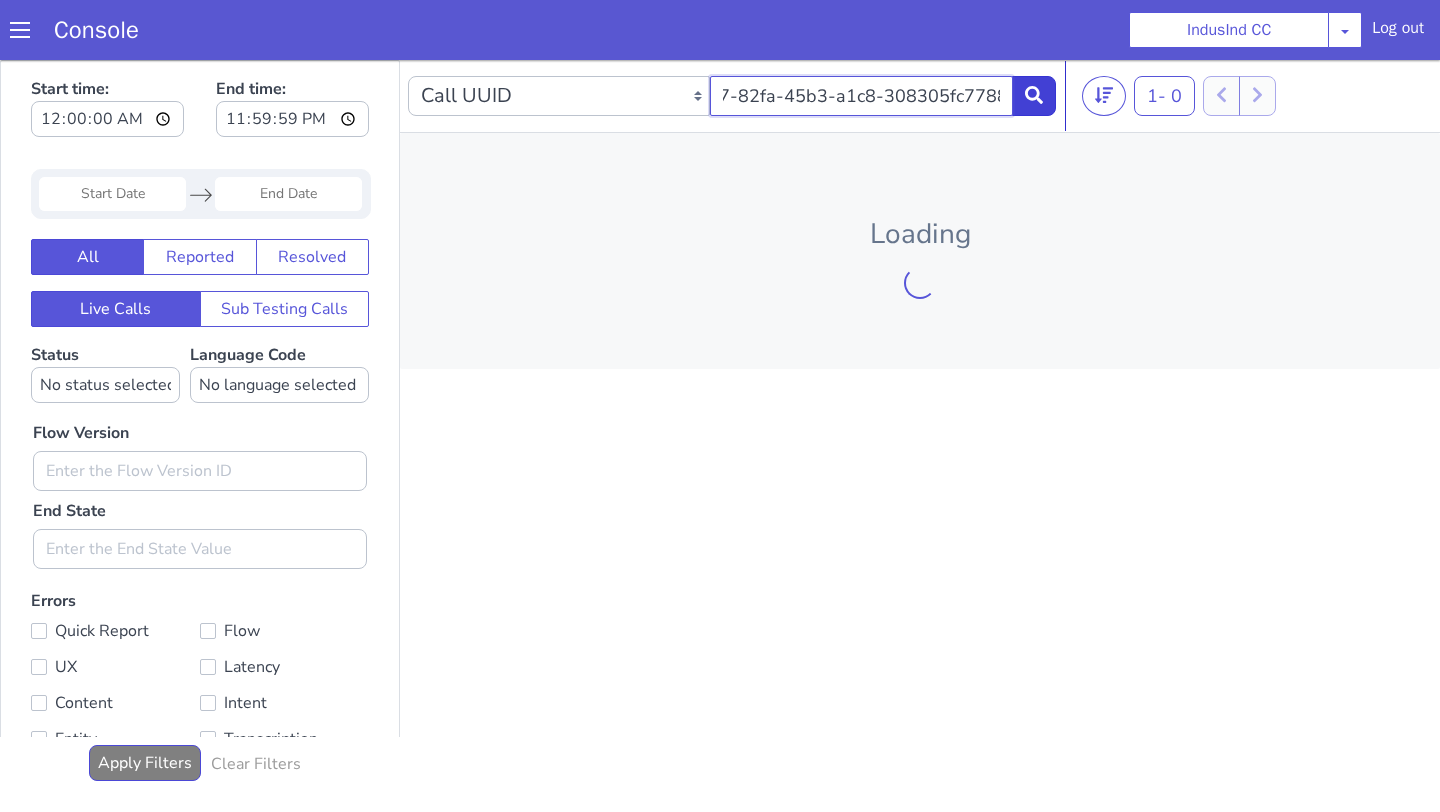 type on "3e4fdb77-82fa-45b3-a1c8-308305fc7788" 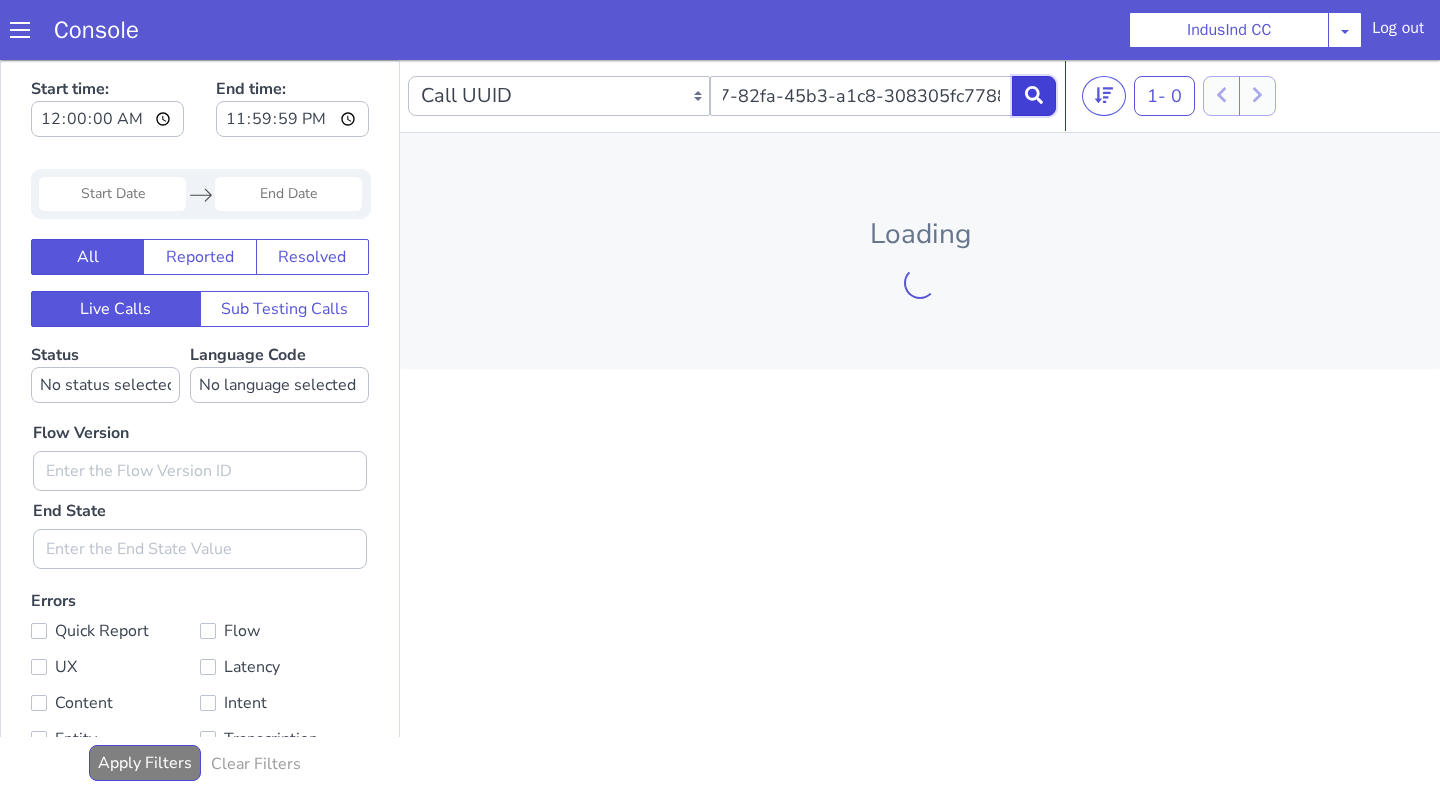 scroll, scrollTop: 0, scrollLeft: 0, axis: both 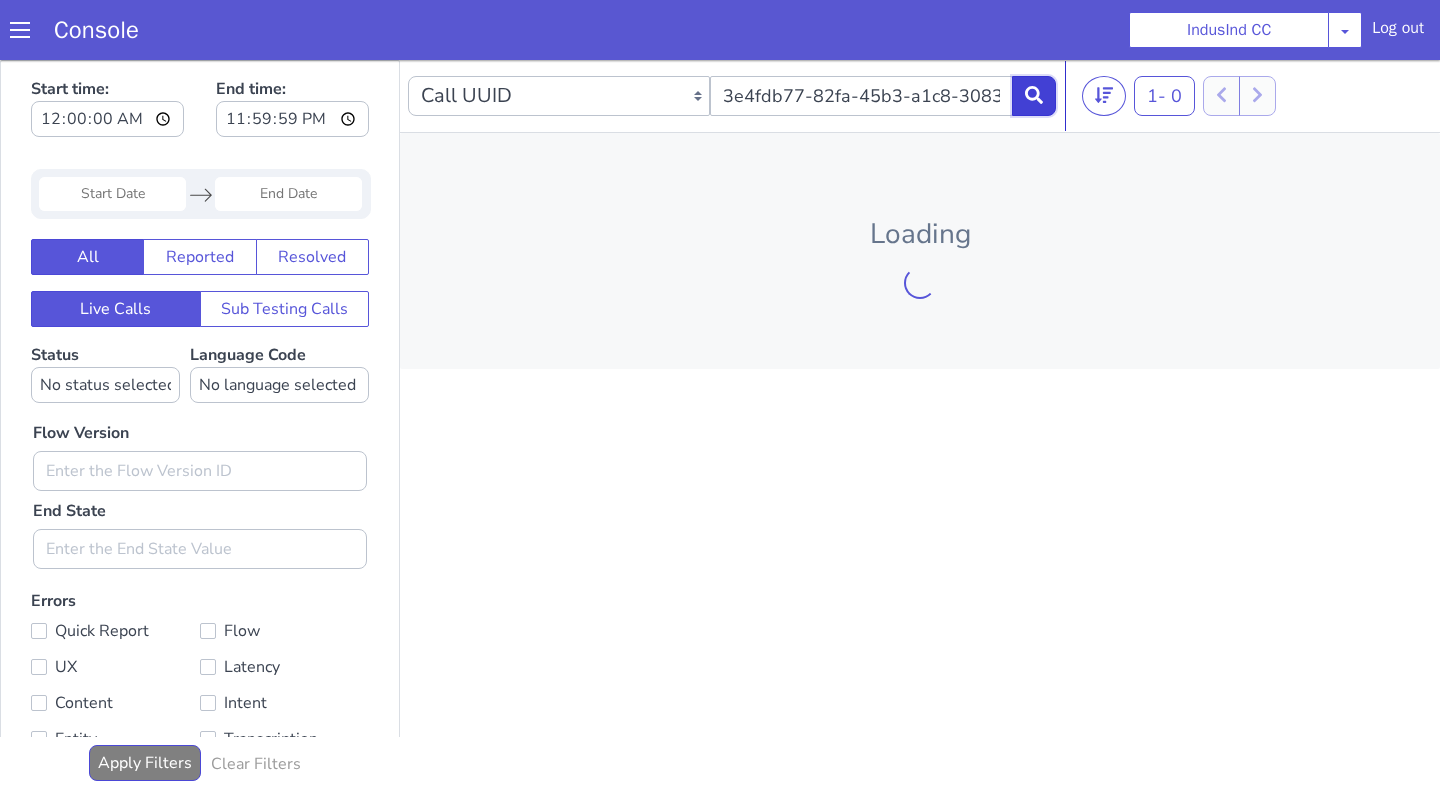 click at bounding box center (1034, 96) 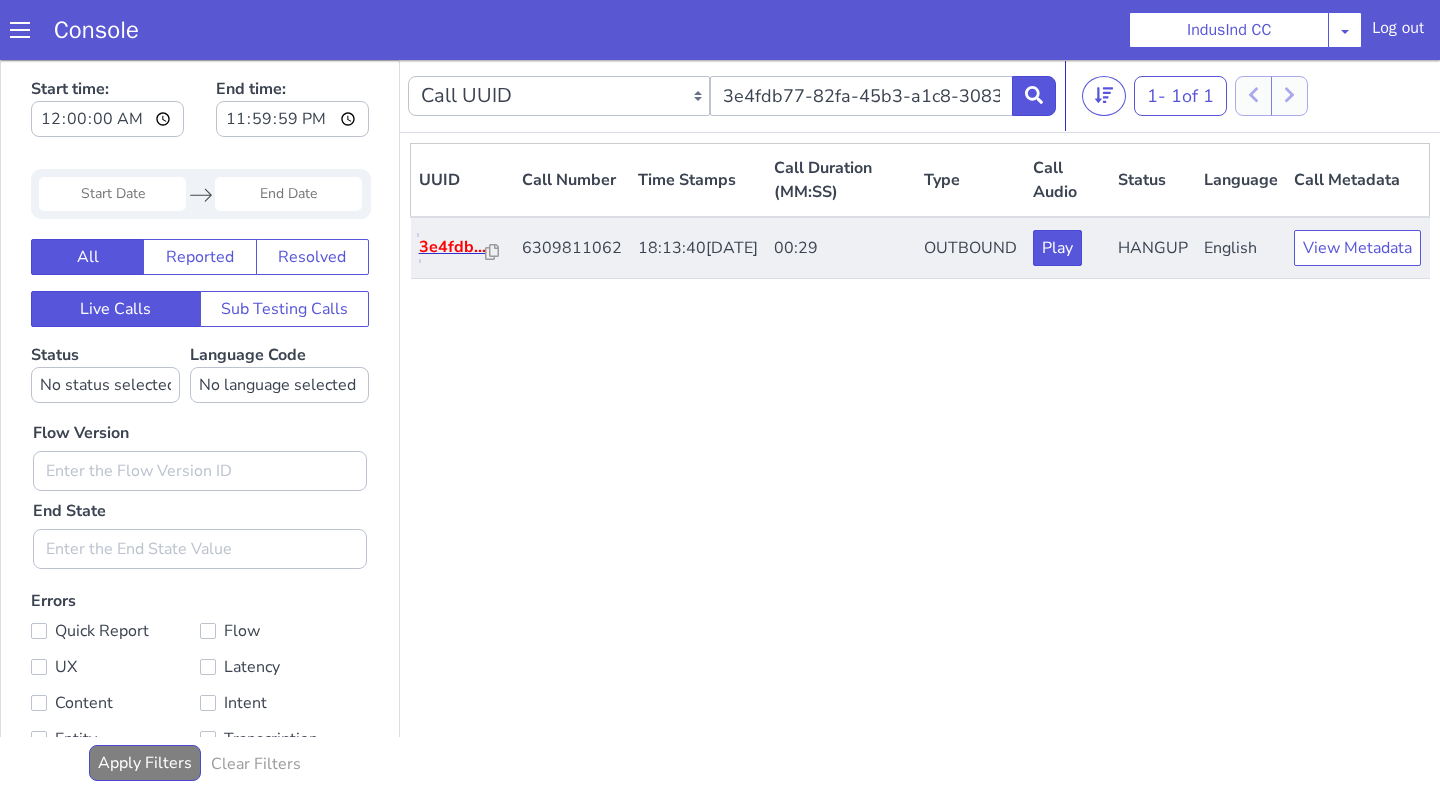 click on "3e4fdb..." at bounding box center [452, 247] 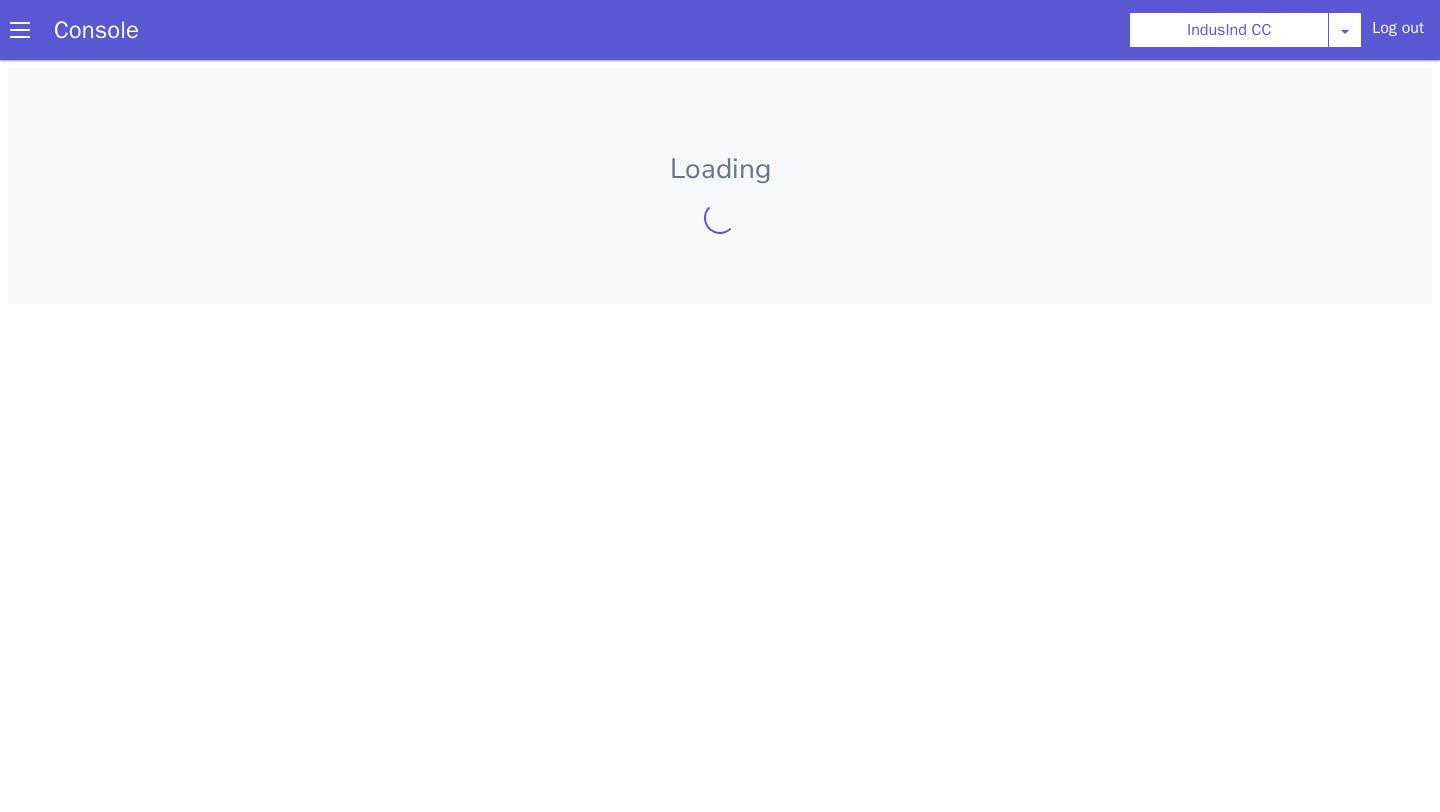 scroll, scrollTop: 0, scrollLeft: 0, axis: both 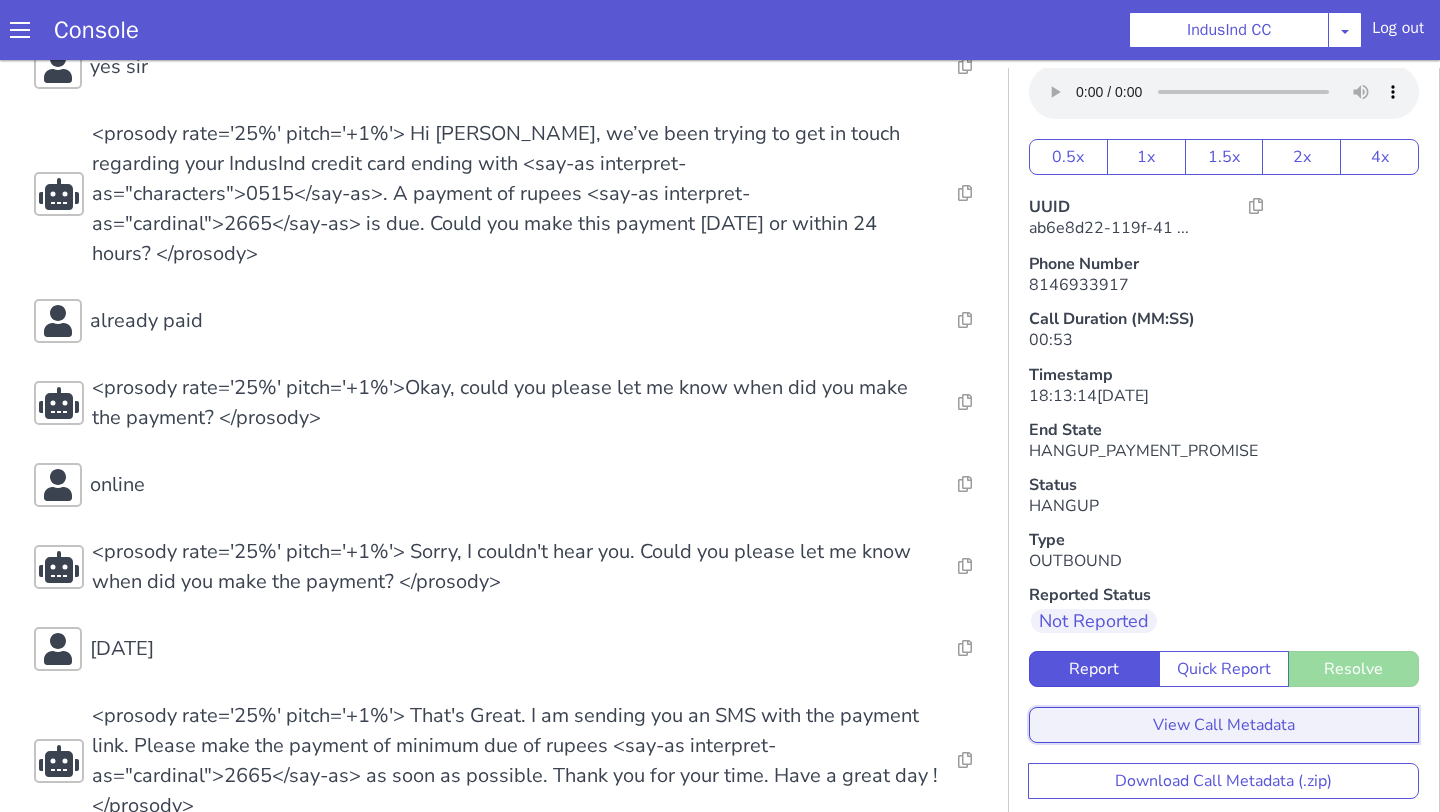 click on "View Call Metadata" at bounding box center [1224, 725] 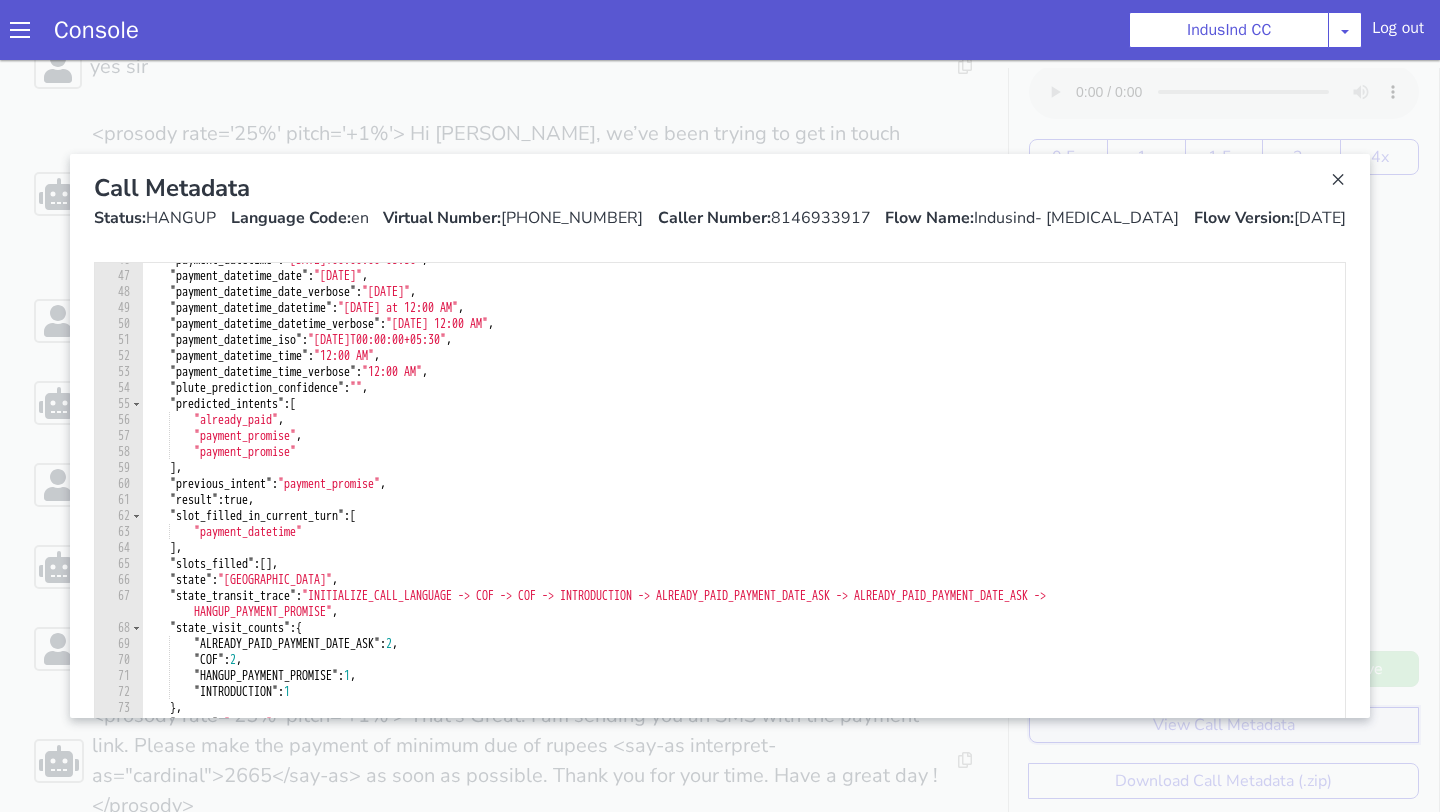 scroll, scrollTop: 942, scrollLeft: 0, axis: vertical 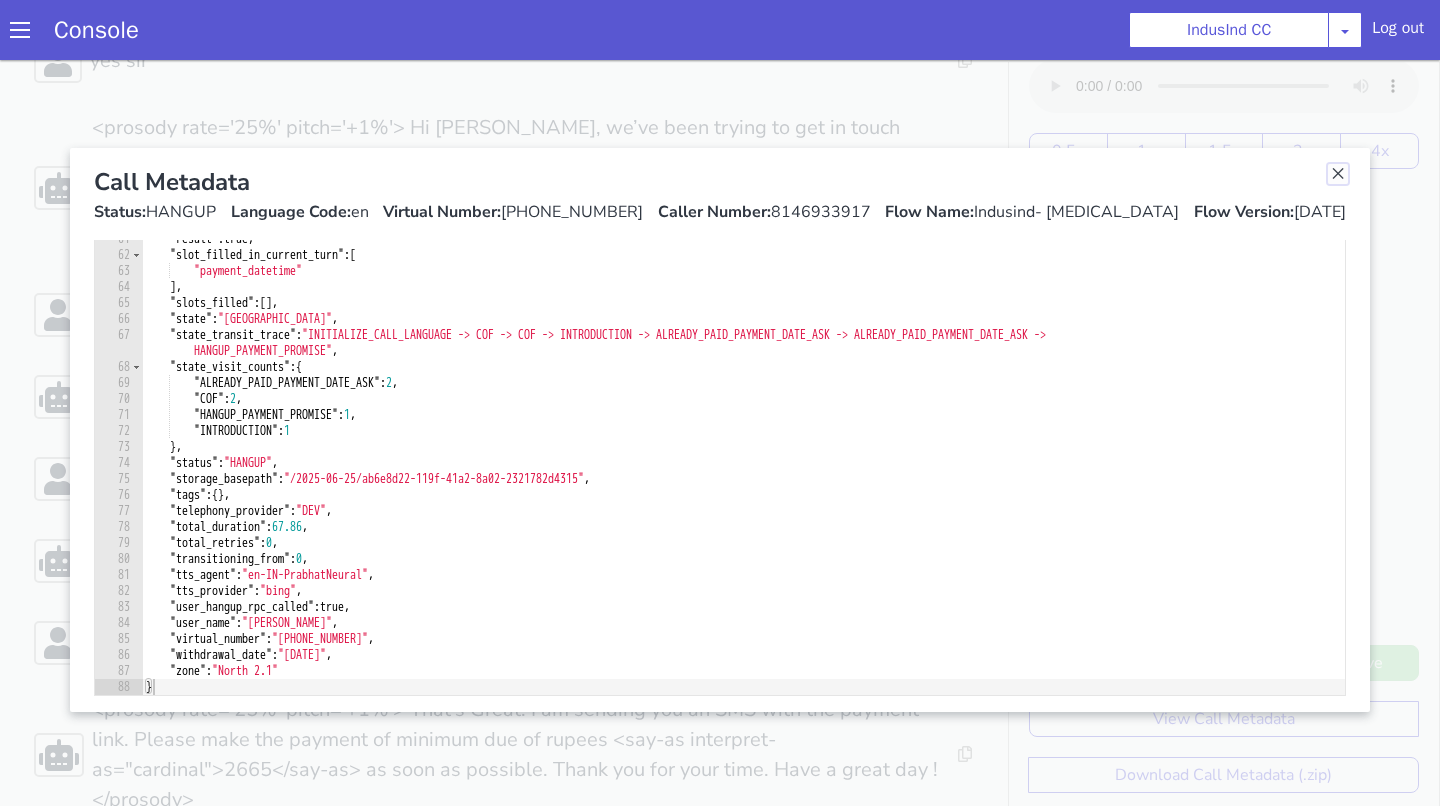 click at bounding box center (1338, 174) 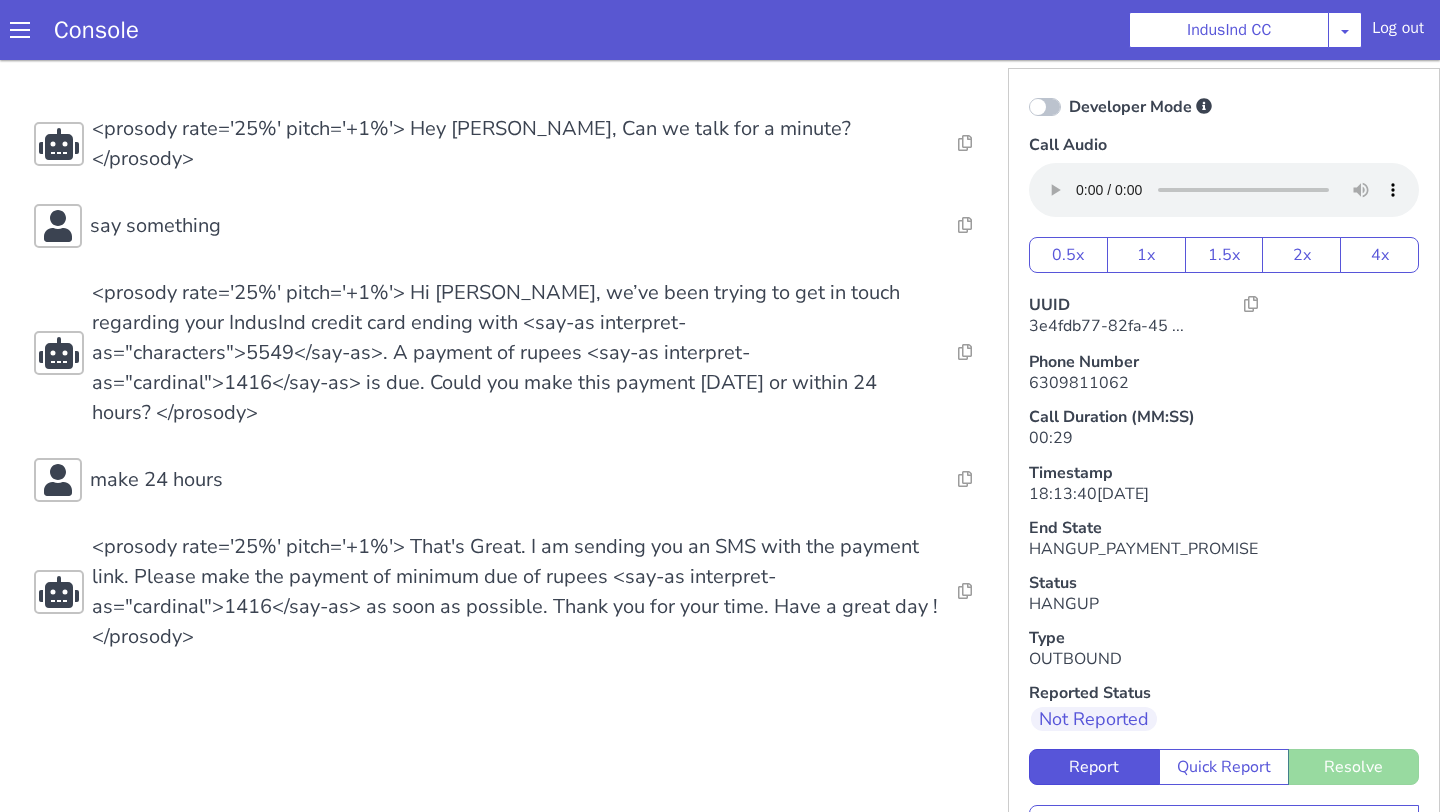 scroll, scrollTop: 0, scrollLeft: 0, axis: both 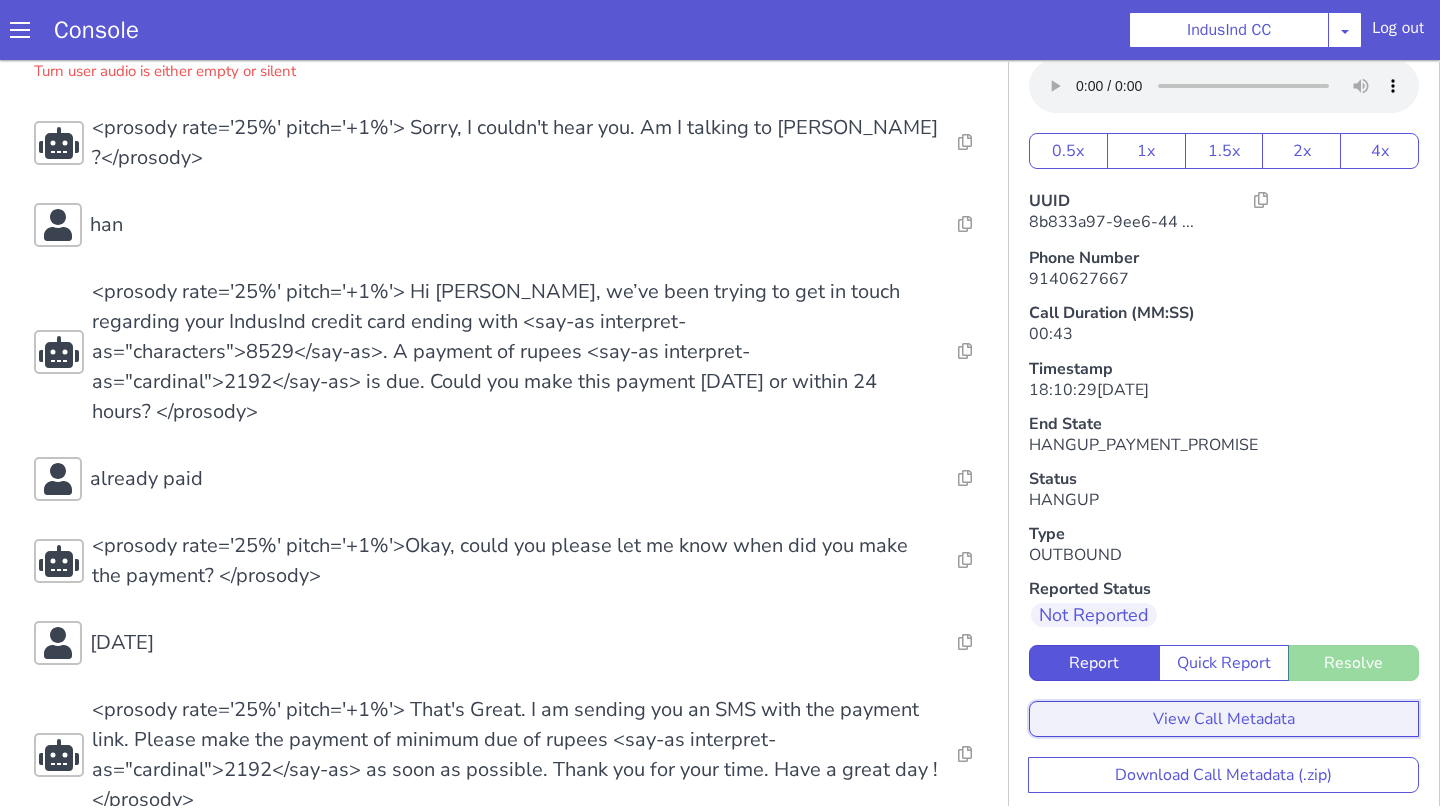 click on "View Call Metadata" at bounding box center (1224, 719) 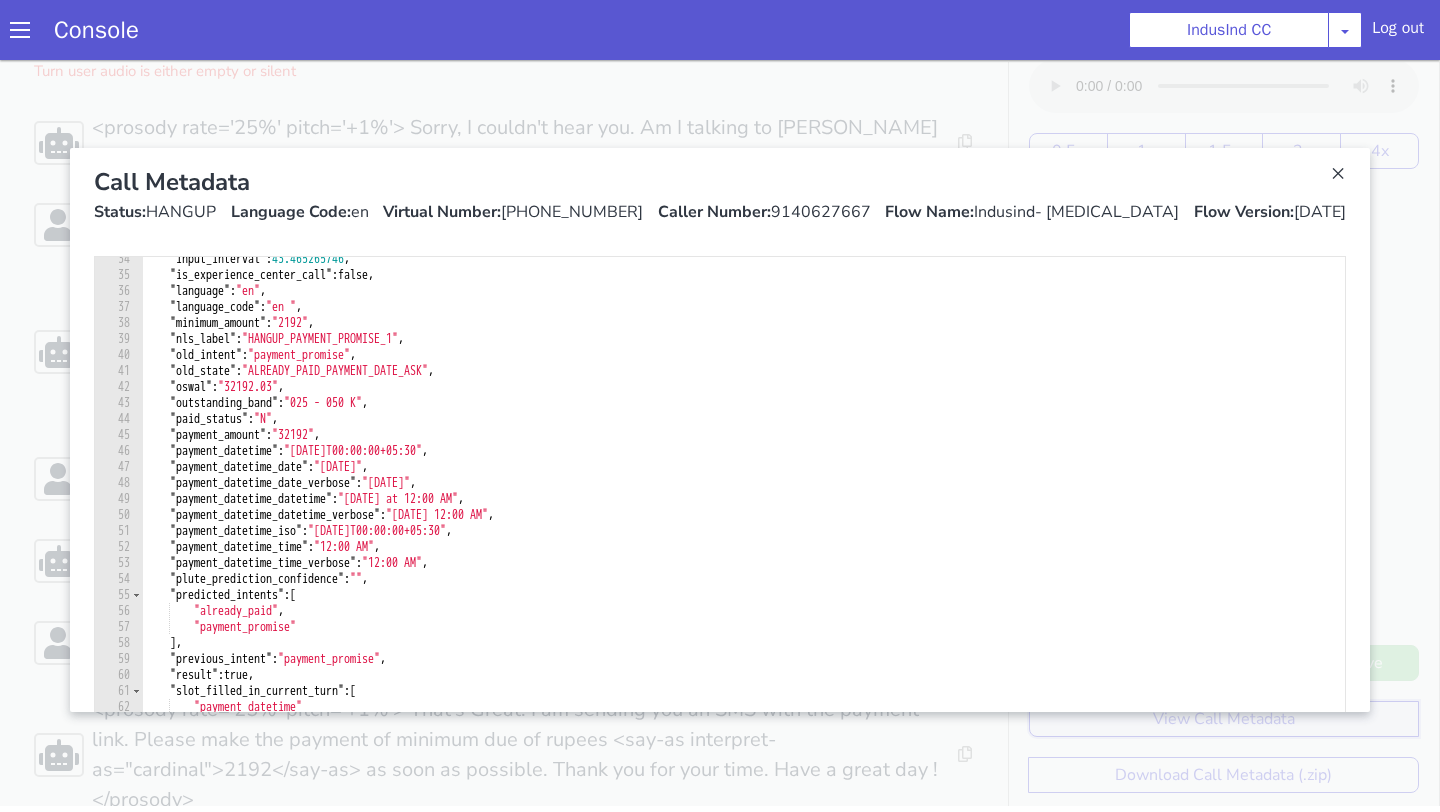 scroll, scrollTop: 894, scrollLeft: 0, axis: vertical 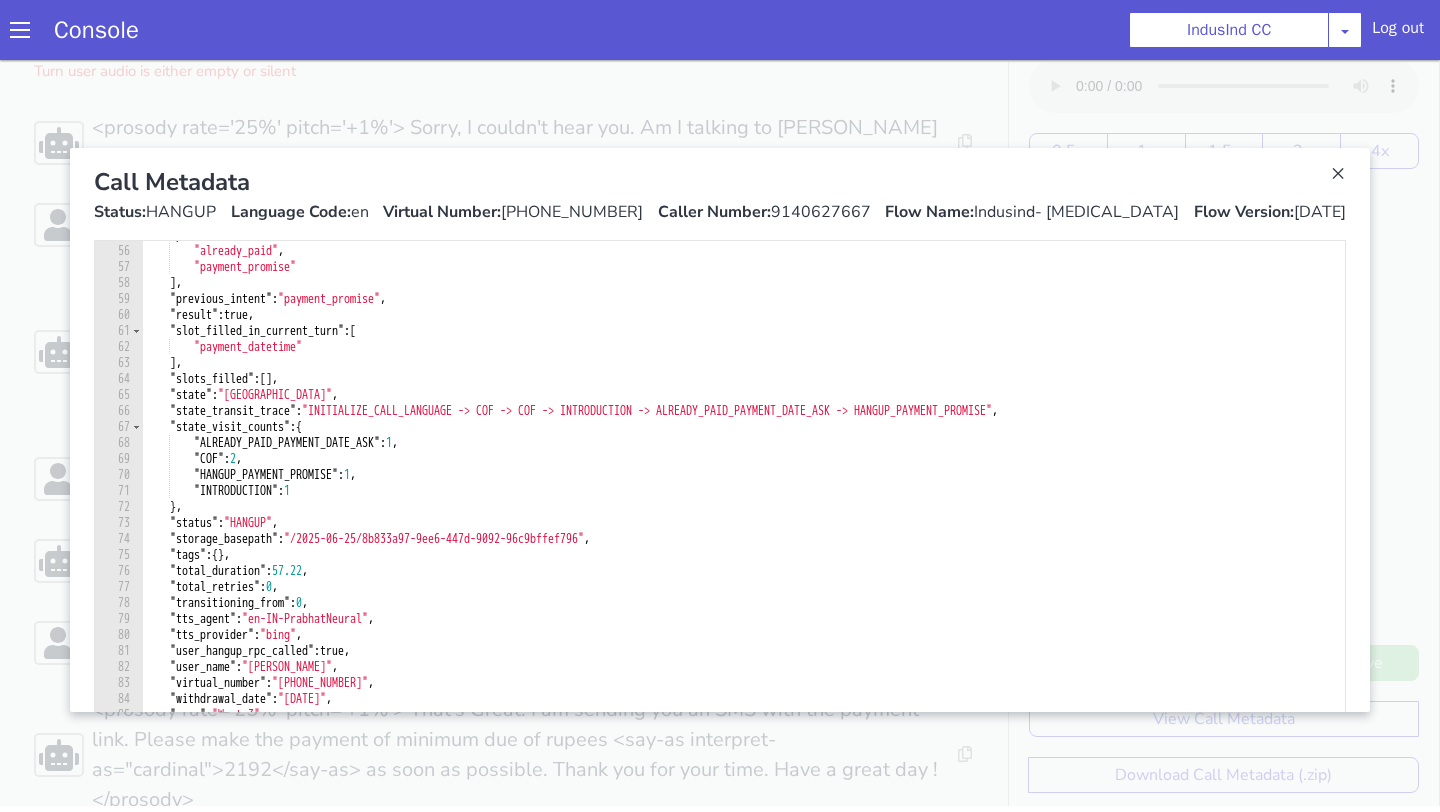 type on ""state_transit_trace": "INITIALIZE_CALL_LANGUAGE -> COF -> COF -> INTRODUCTION -> ALREADY_PAID_PAYMENT_DATE_ASK -> HANGUP_PAYMENT_PROMISE"," 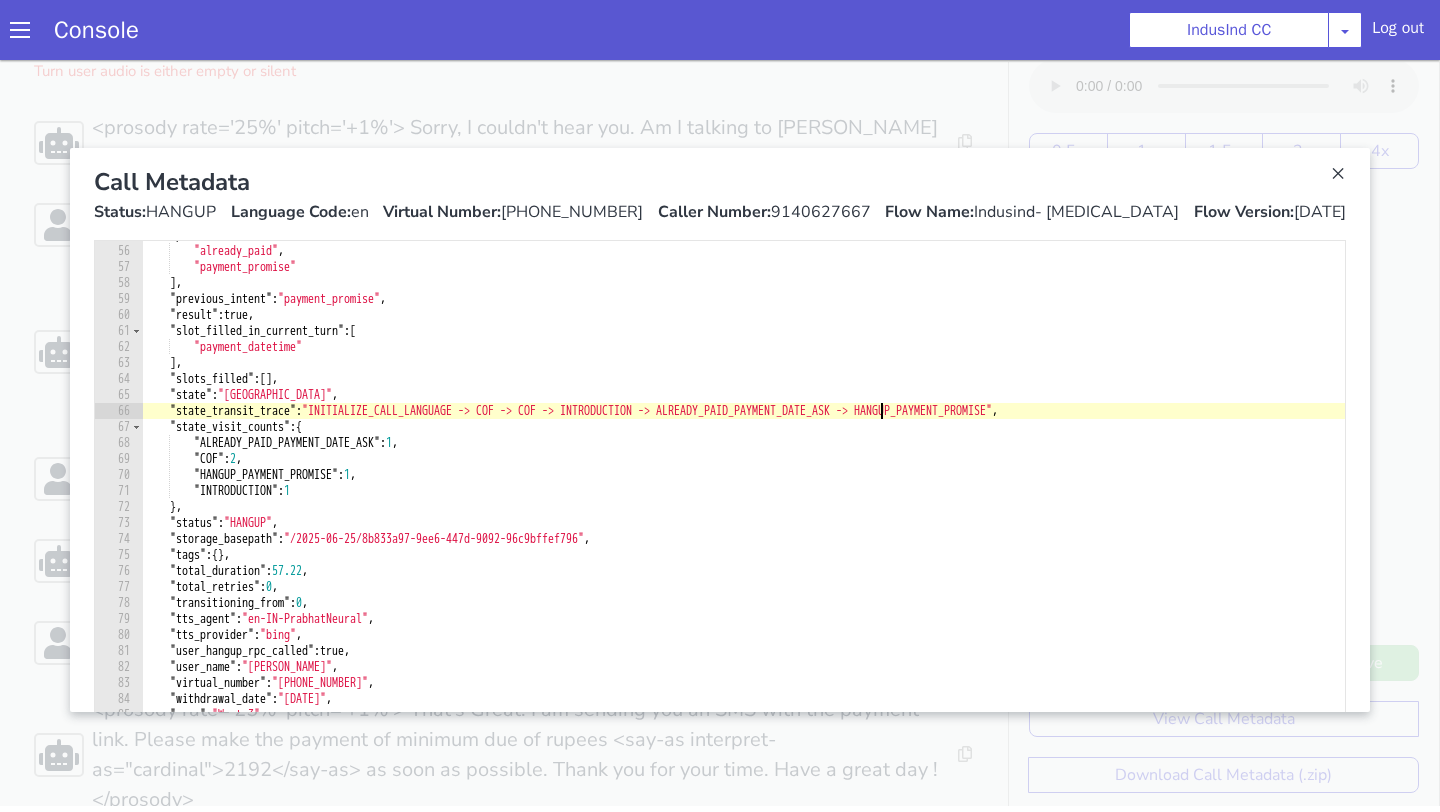 click on ""predicted_intents" :  [           "already_paid" ,           "payment_promise"      ] ,      "previous_intent" :  "payment_promise" ,      "result" :  true ,      "slot_filled_in_current_turn" :  [           "payment_datetime"      ] ,      "slots_filled" :  [ ] ,      "state" :  "Maharashtra" ,      "state_transit_trace" :  "INITIALIZE_CALL_LANGUAGE -> COF -> COF -> INTRODUCTION -> ALREADY_PAID_PAYMENT_DATE_ASK -> HANGUP_PAYMENT_PROMISE" ,      "state_visit_counts" :  {           "ALREADY_PAID_PAYMENT_DATE_ASK" :  1 ,           "COF" :  2 ,           "HANGUP_PAYMENT_PROMISE" :  1 ,           "INTRODUCTION" :  1      } ,      "status" :  "HANGUP" ,      "storage_basepath" :  "/2025-06-25/8b833a97-9ee6-447d-9092-96c9bffef796" ,      "tags" :  { } ,      "total_duration" :  57.22 ,      "total_retries" :  0 ,      "transitioning_from" :  0 ,      "tts_agent" :  "en-IN-PrabhatNeural" ,      "tts_provider" :  "bing" ,      "user_hangup_rpc_called" :  true ,      "user_name" :  "Anurag Singh" ,      :  , :" at bounding box center (743, 492) 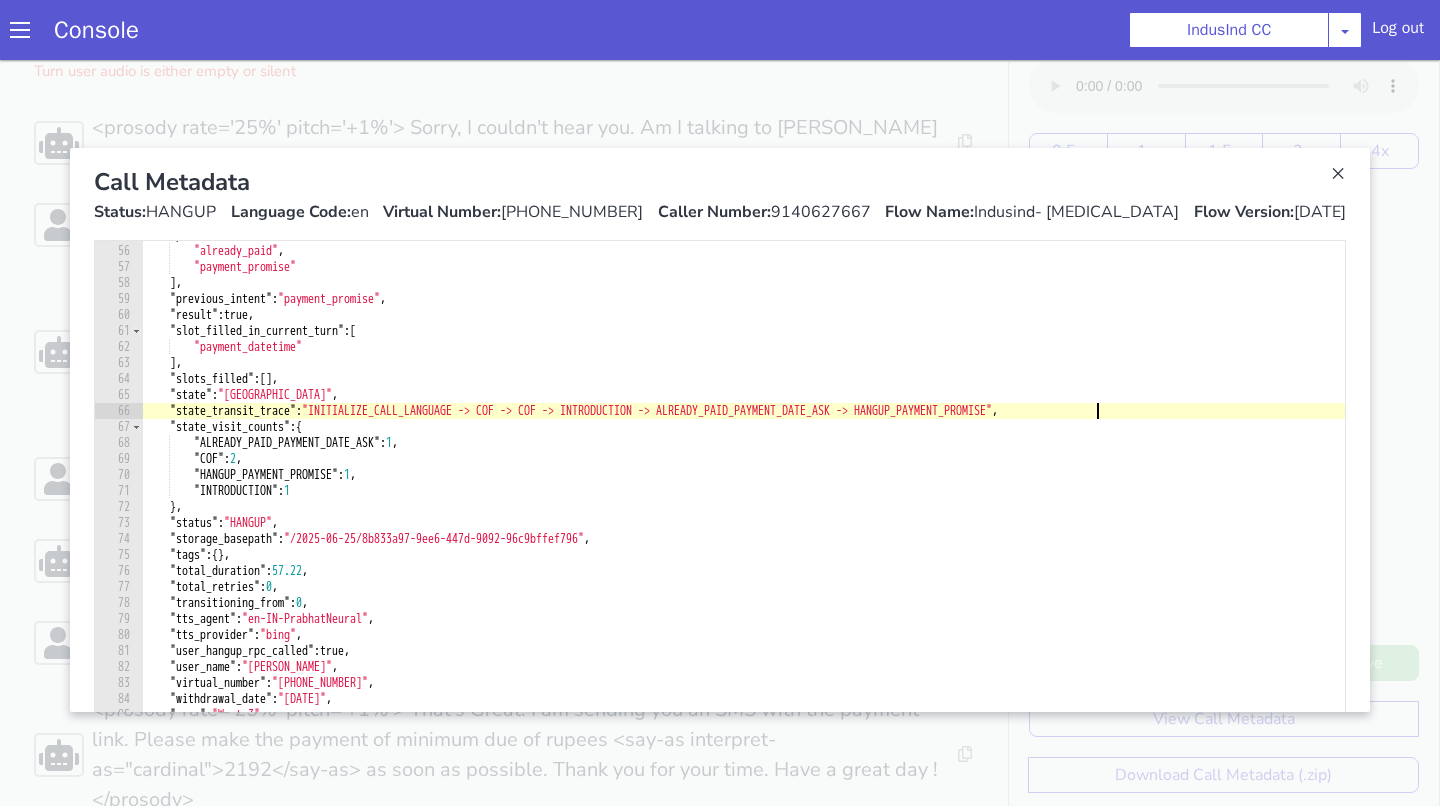click on ""predicted_intents" :  [           "already_paid" ,           "payment_promise"      ] ,      "previous_intent" :  "payment_promise" ,      "result" :  true ,      "slot_filled_in_current_turn" :  [           "payment_datetime"      ] ,      "slots_filled" :  [ ] ,      "state" :  "Maharashtra" ,      "state_transit_trace" :  "INITIALIZE_CALL_LANGUAGE -> COF -> COF -> INTRODUCTION -> ALREADY_PAID_PAYMENT_DATE_ASK -> HANGUP_PAYMENT_PROMISE" ,      "state_visit_counts" :  {           "ALREADY_PAID_PAYMENT_DATE_ASK" :  1 ,           "COF" :  2 ,           "HANGUP_PAYMENT_PROMISE" :  1 ,           "INTRODUCTION" :  1      } ,      "status" :  "HANGUP" ,      "storage_basepath" :  "/2025-06-25/8b833a97-9ee6-447d-9092-96c9bffef796" ,      "tags" :  { } ,      "total_duration" :  57.22 ,      "total_retries" :  0 ,      "transitioning_from" :  0 ,      "tts_agent" :  "en-IN-PrabhatNeural" ,      "tts_provider" :  "bing" ,      "user_hangup_rpc_called" :  true ,      "user_name" :  "Anurag Singh" ,      :  , :" at bounding box center (743, 492) 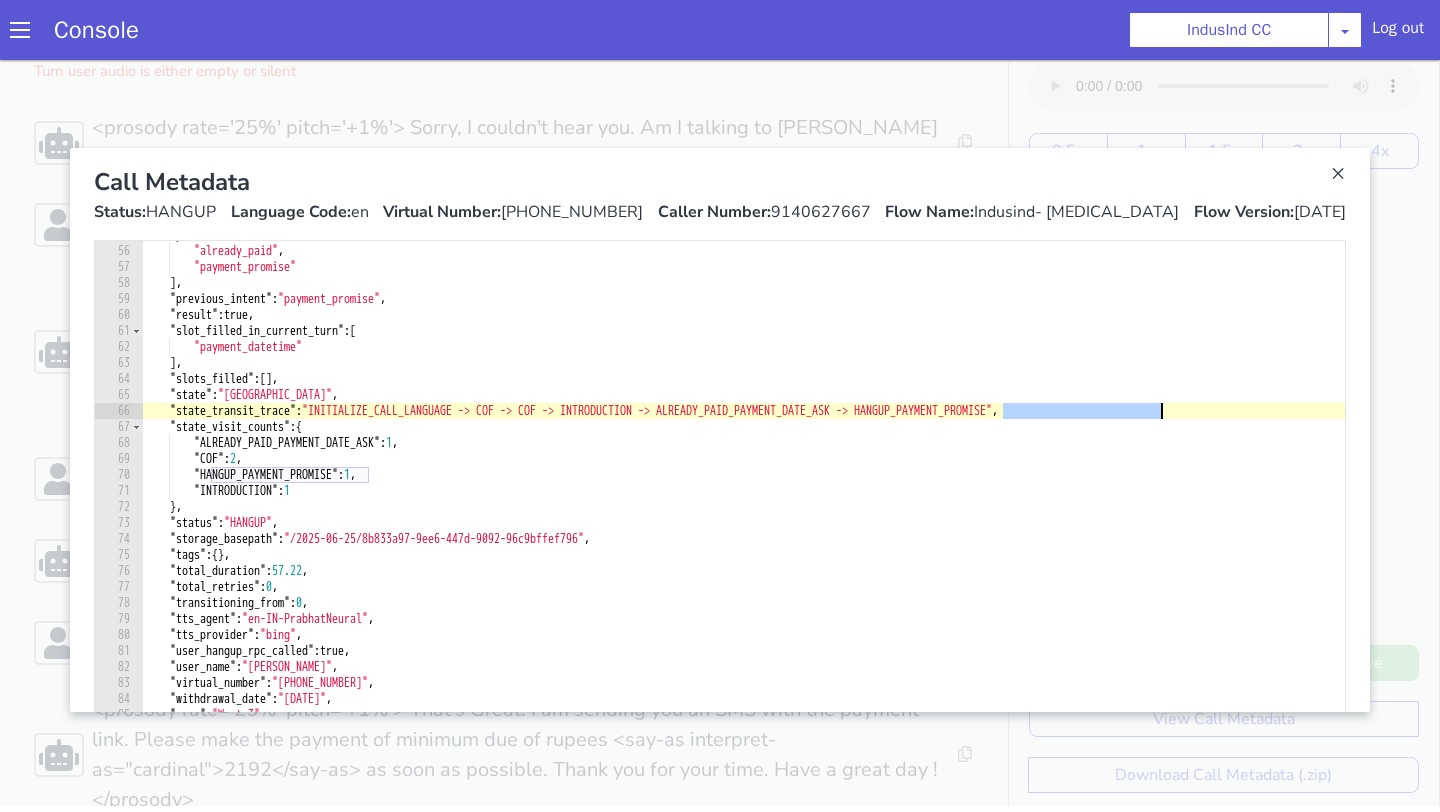scroll, scrollTop: 52, scrollLeft: 0, axis: vertical 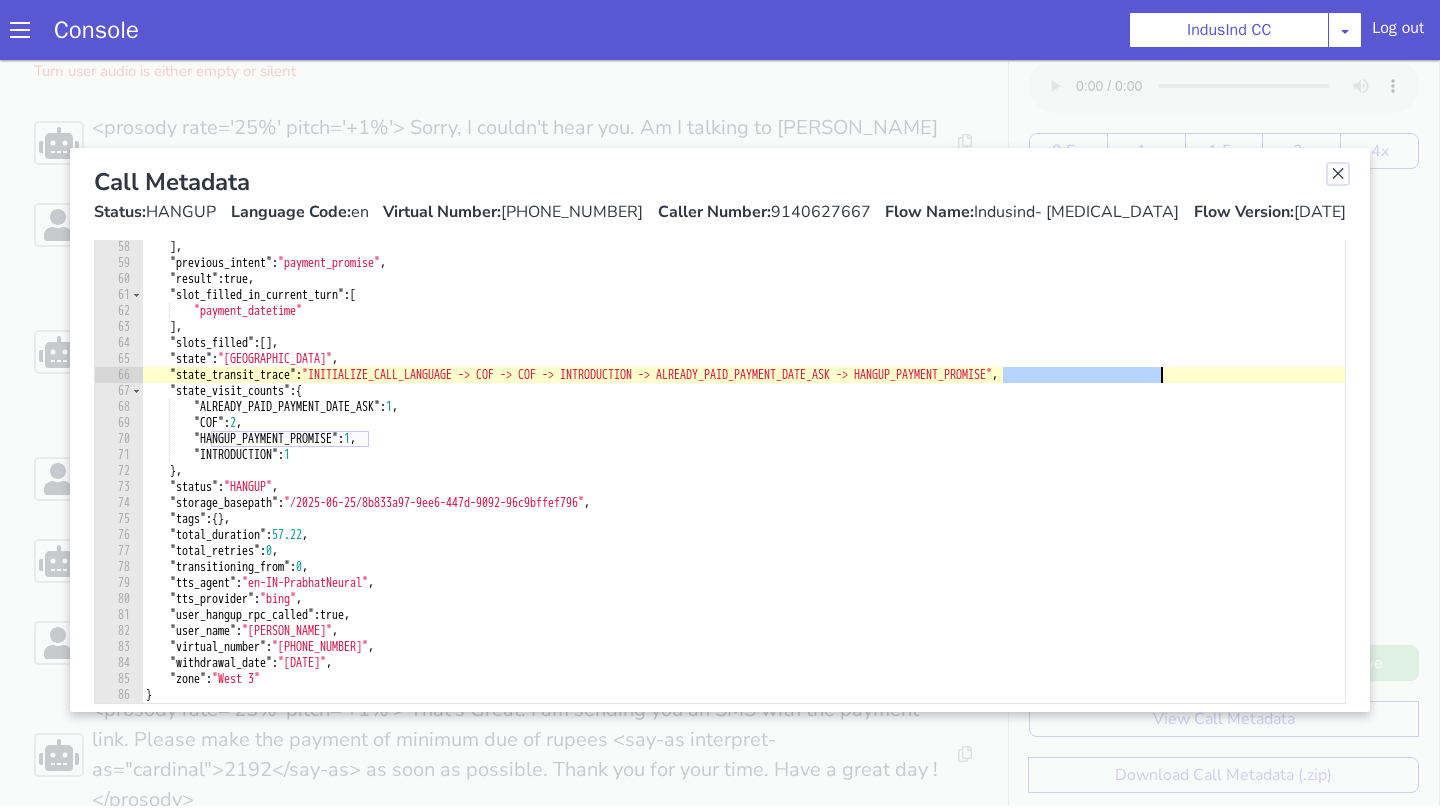 click at bounding box center [1338, 174] 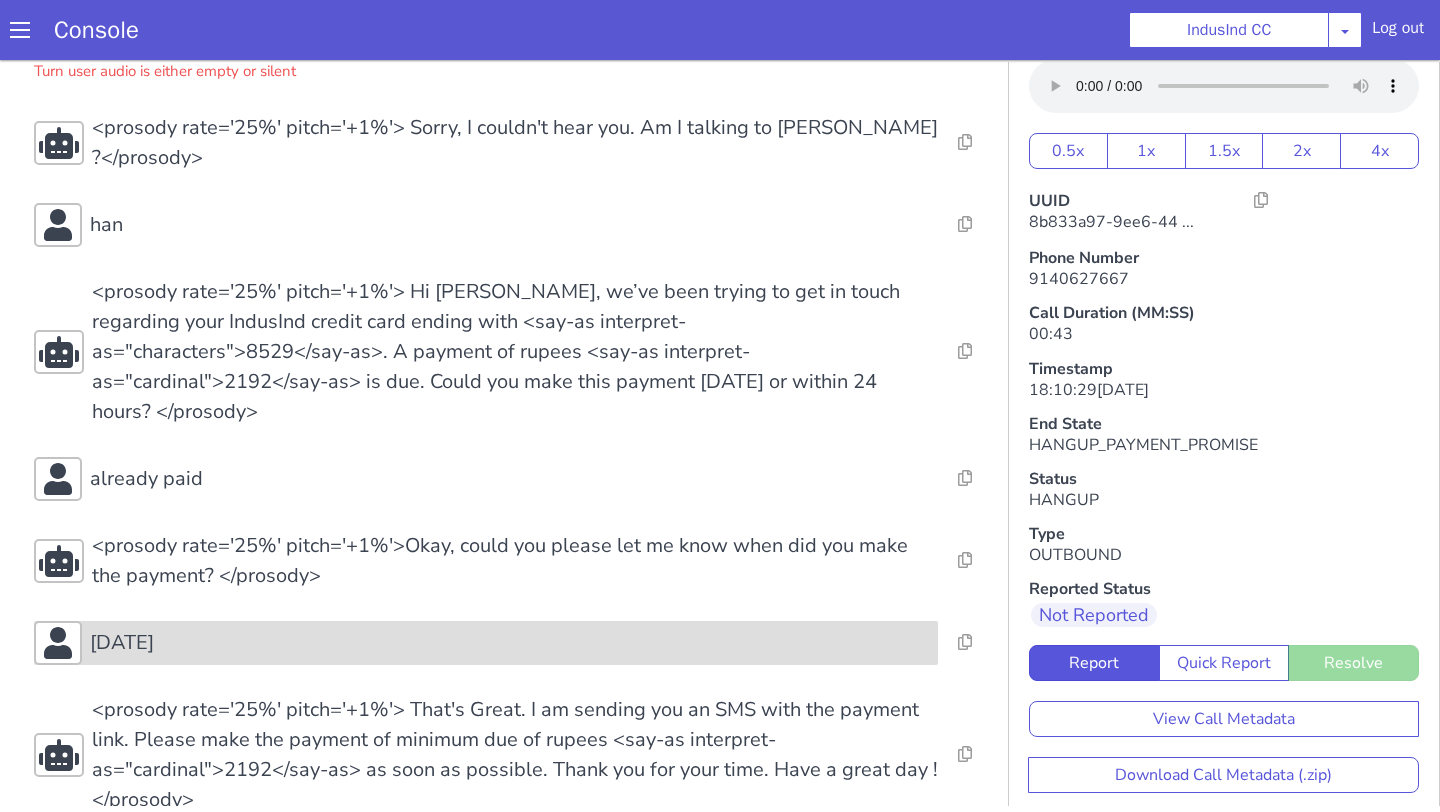 click on "today" at bounding box center (486, 643) 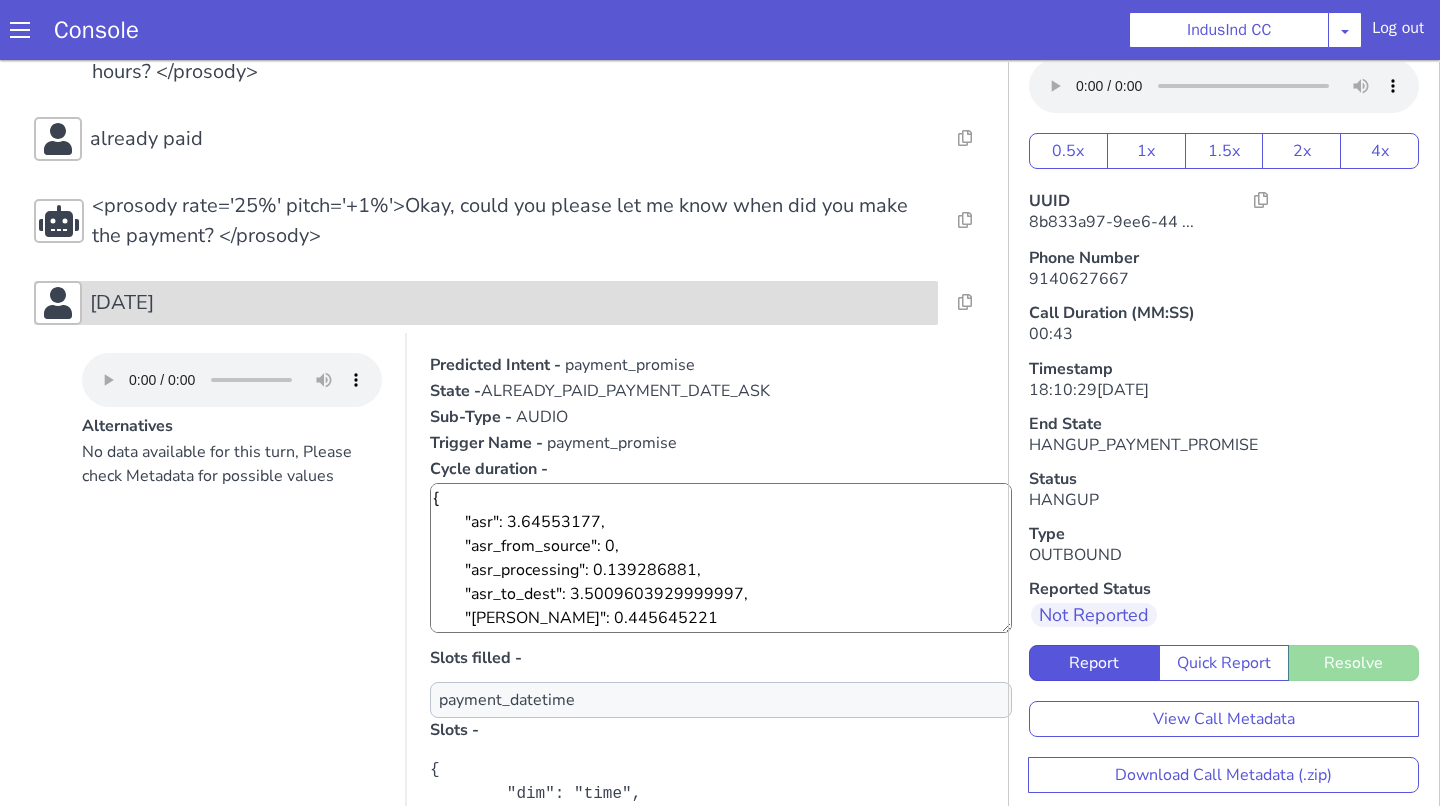 scroll, scrollTop: 535, scrollLeft: 0, axis: vertical 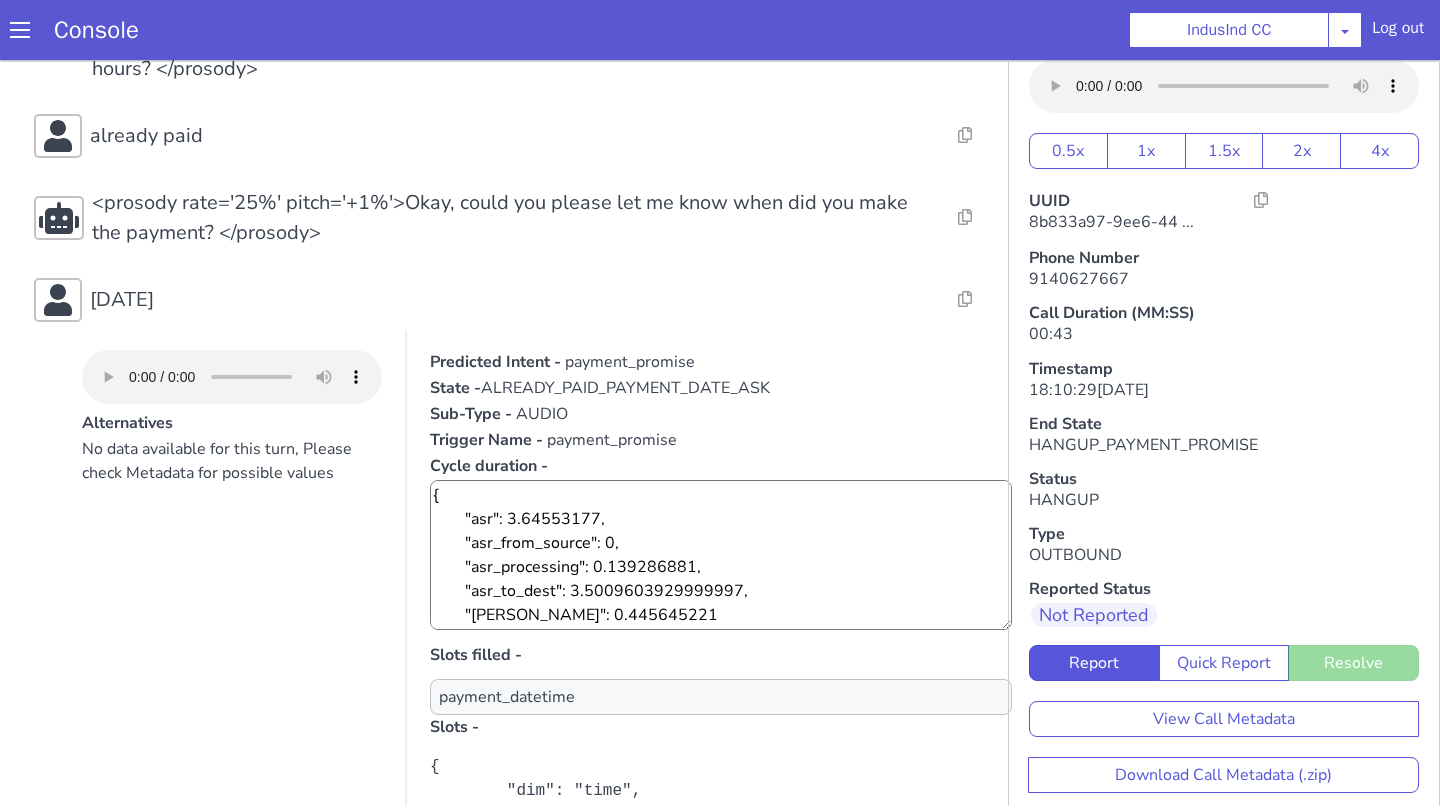 click on "payment_promise" at bounding box center (630, 362) 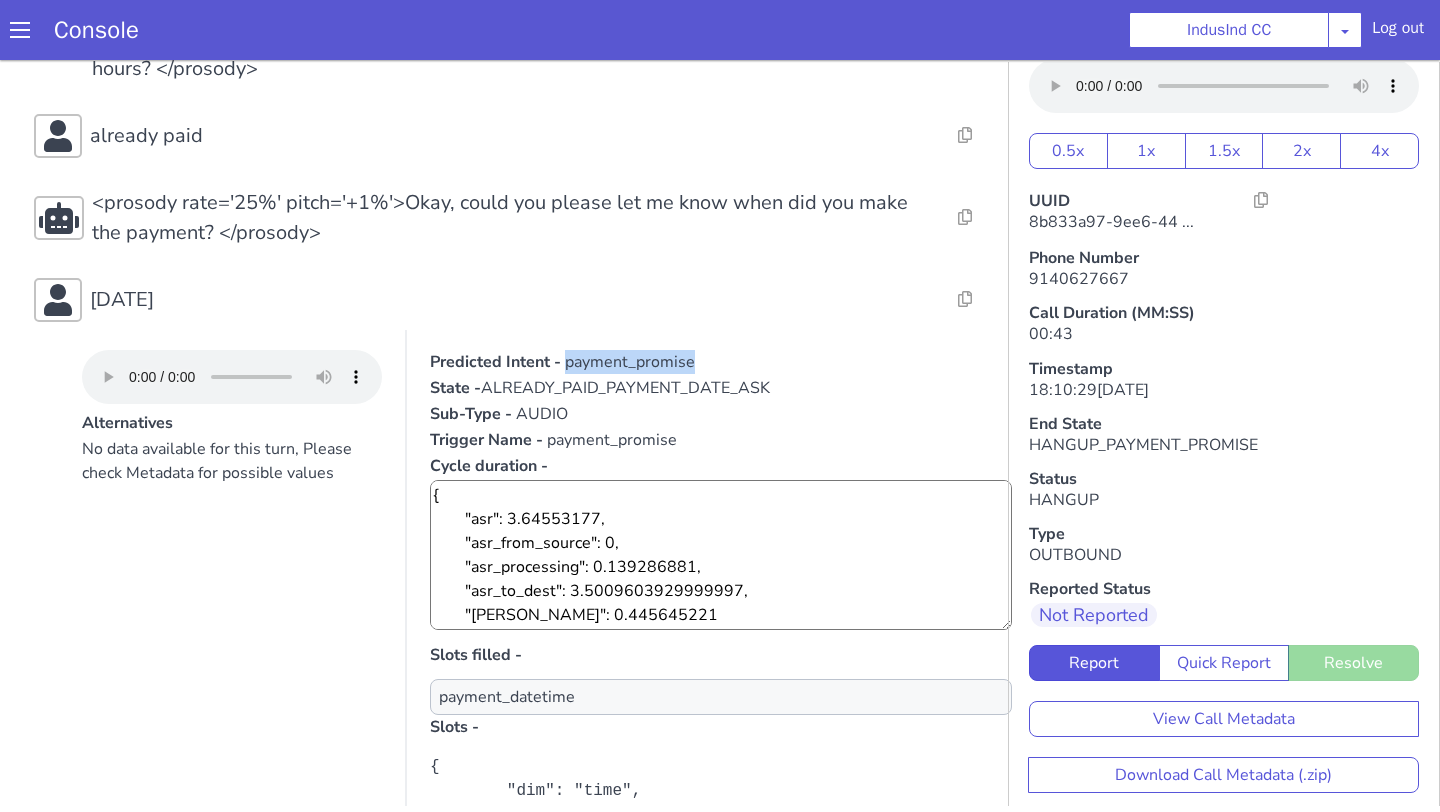 click on "payment_promise" at bounding box center (630, 362) 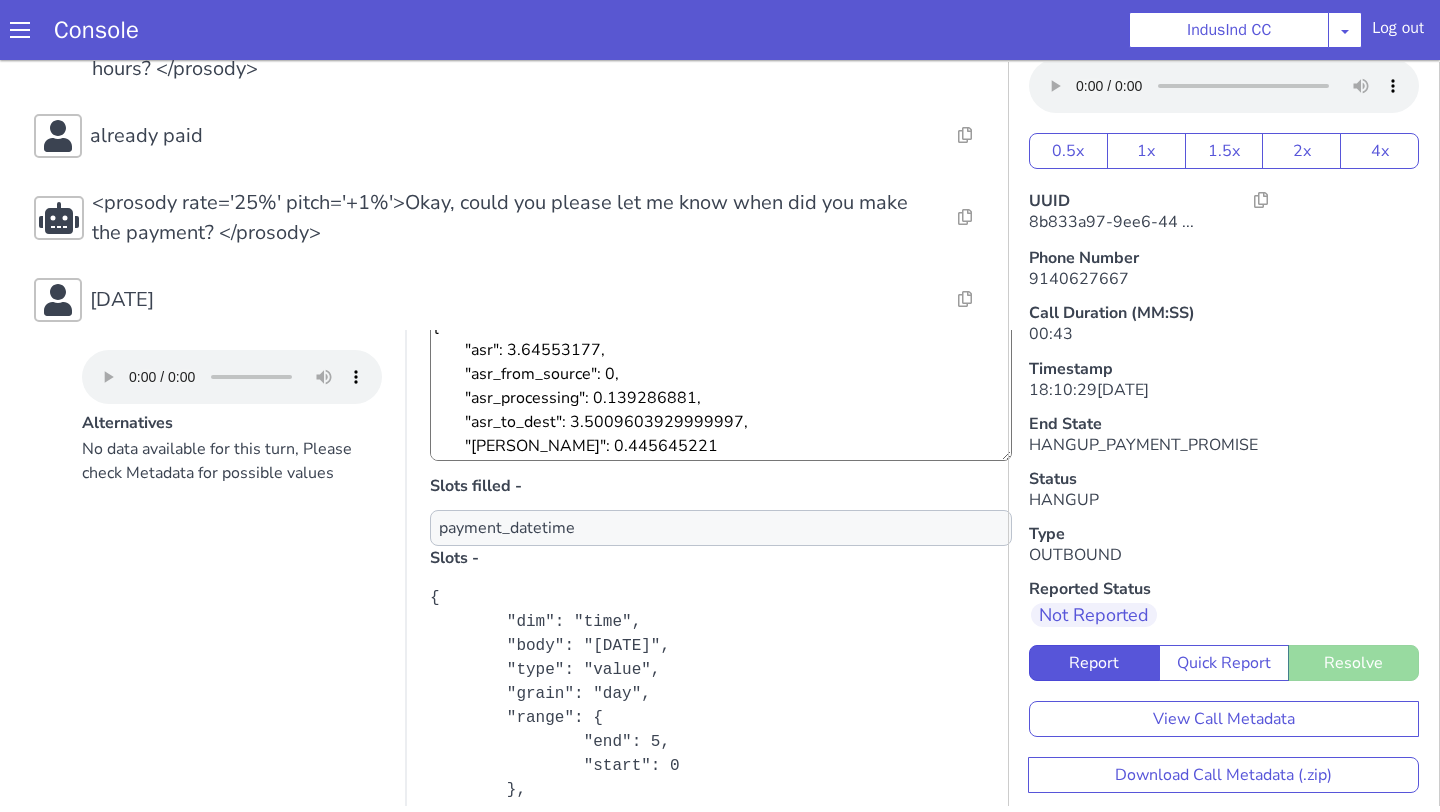 scroll, scrollTop: 173, scrollLeft: 0, axis: vertical 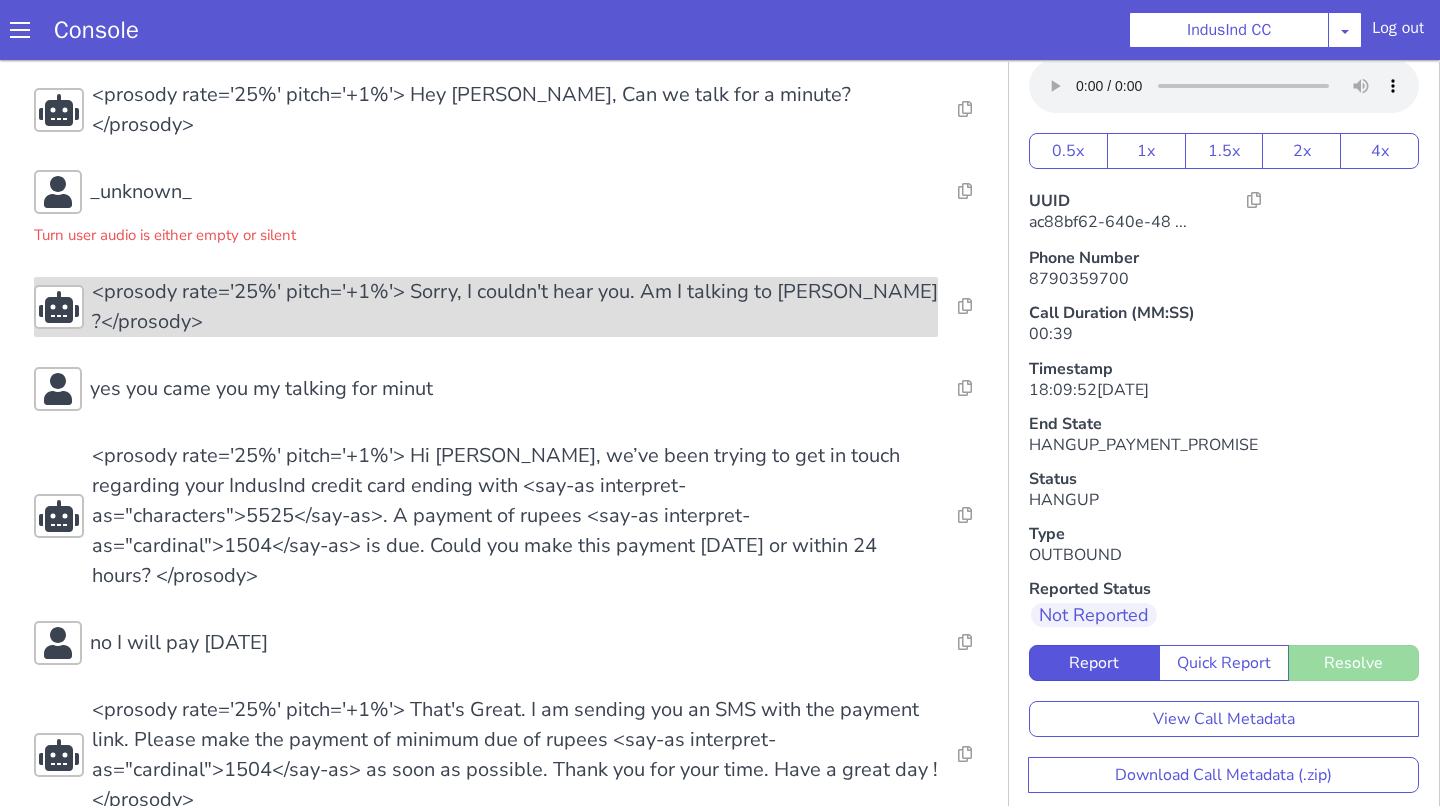 click on "<prosody rate='25%' pitch='+1%'> Sorry, I couldn't hear you. Am I talking to [PERSON_NAME] ?</prosody>" at bounding box center (515, 307) 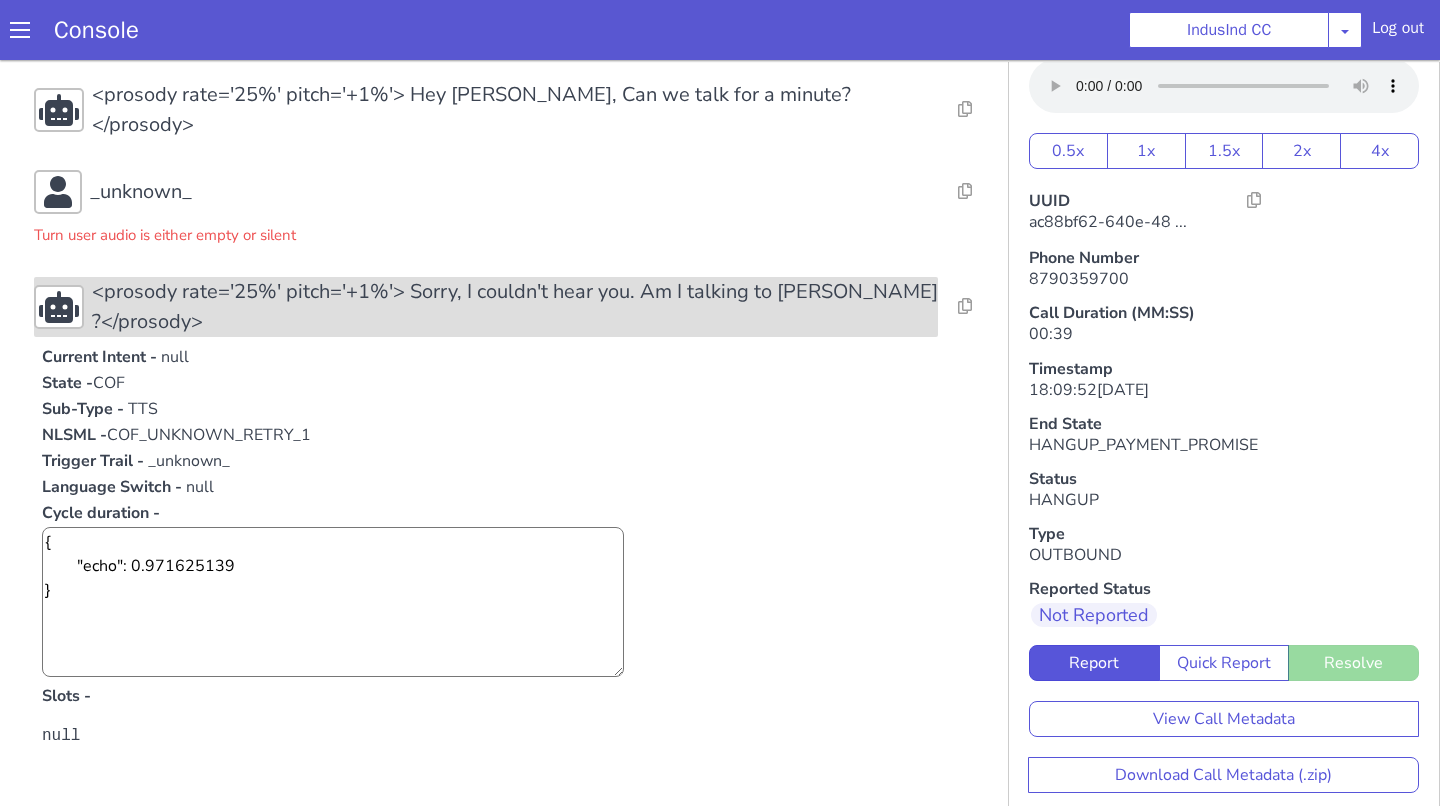 click on "<prosody rate='25%' pitch='+1%'> Sorry, I couldn't hear you. Am I talking to [PERSON_NAME] ?</prosody>" at bounding box center [515, 307] 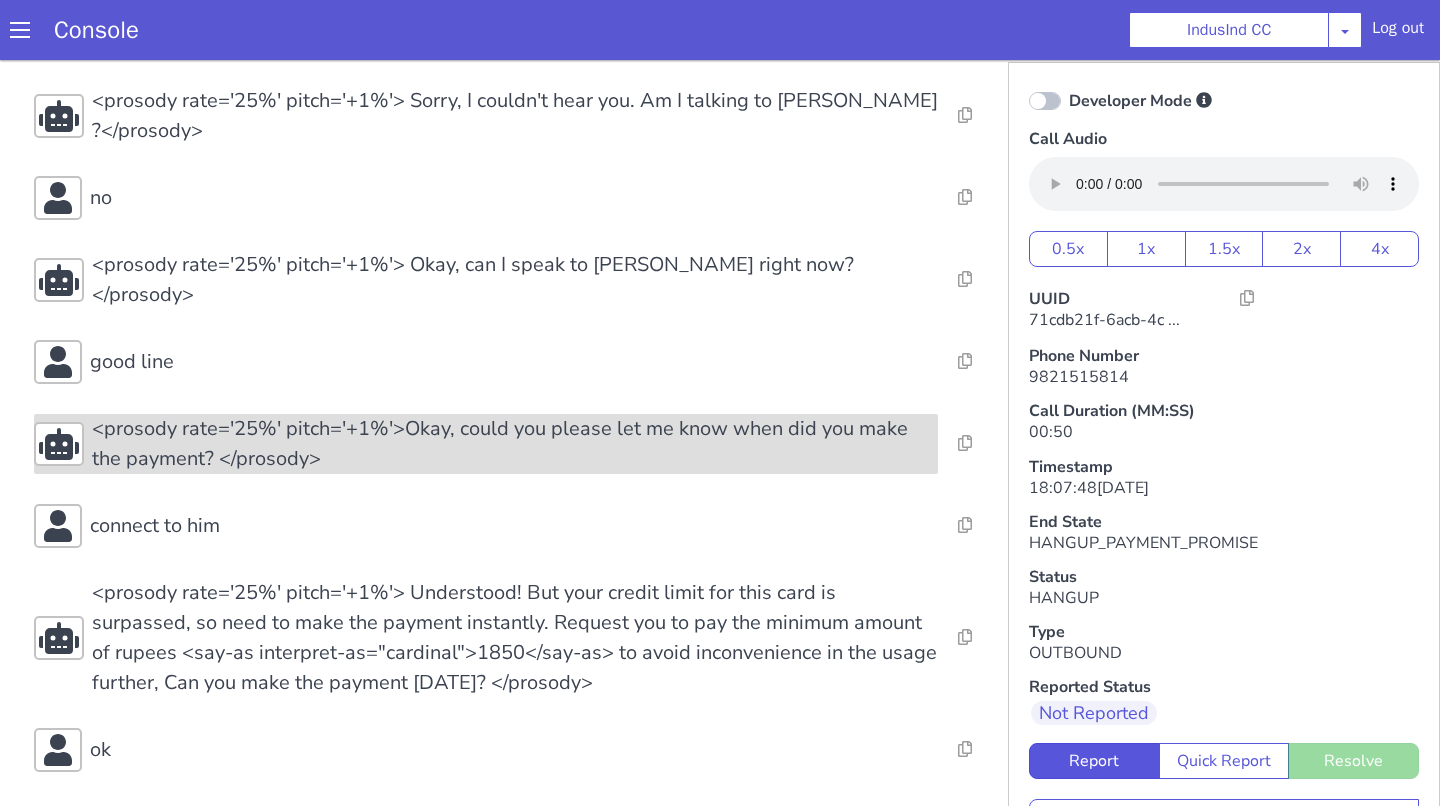 scroll, scrollTop: 372, scrollLeft: 0, axis: vertical 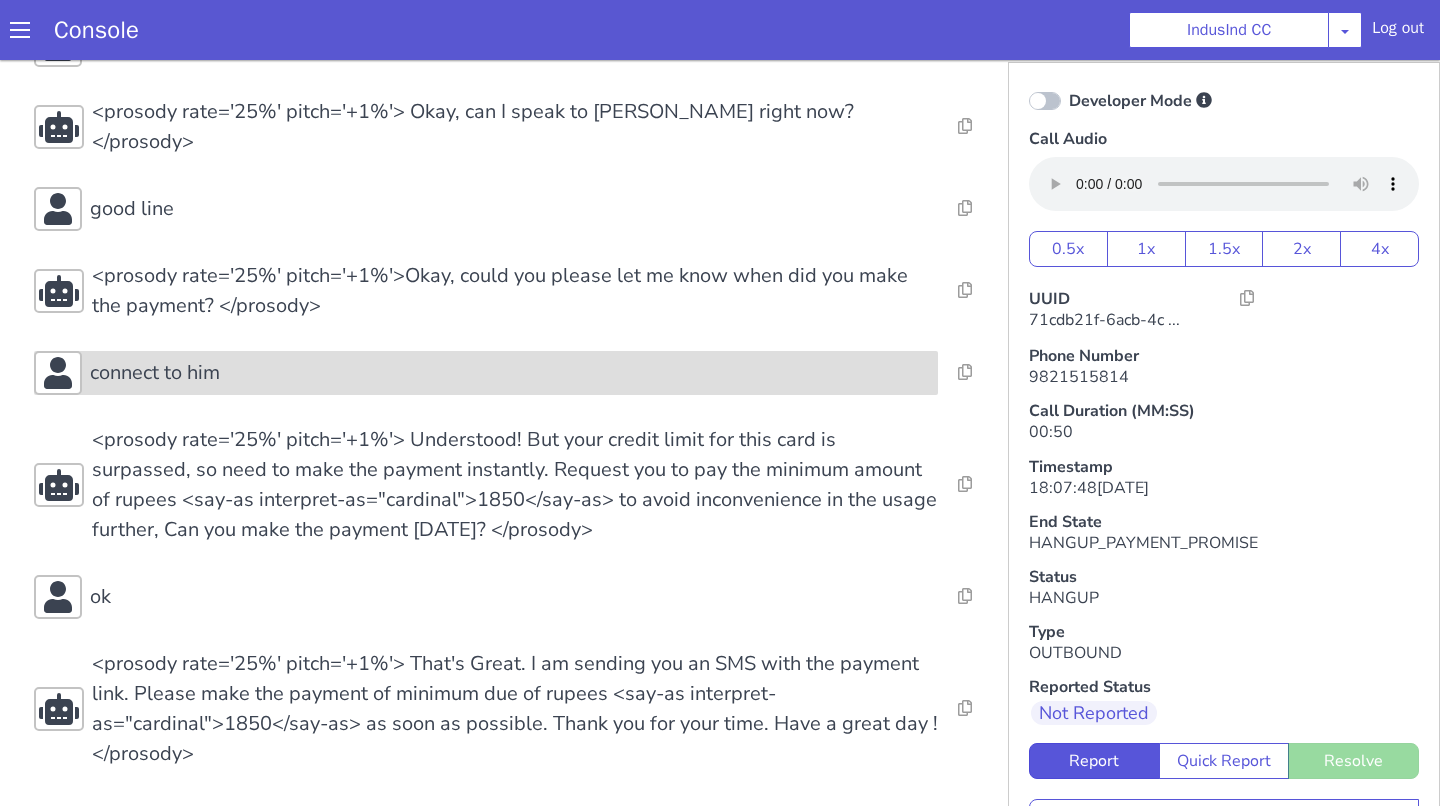 click on "connect to him" at bounding box center [155, 373] 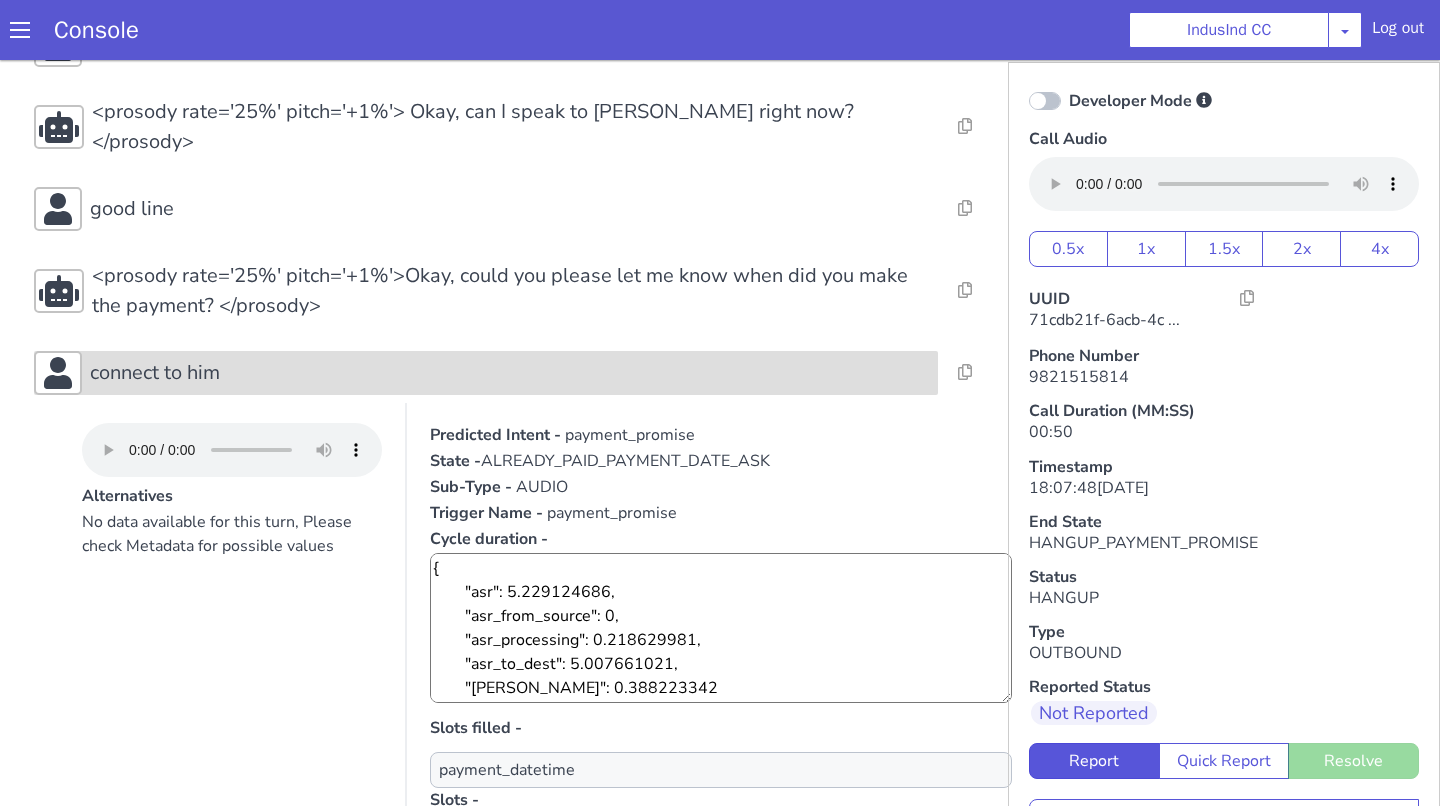 click on "connect to him" at bounding box center [155, 373] 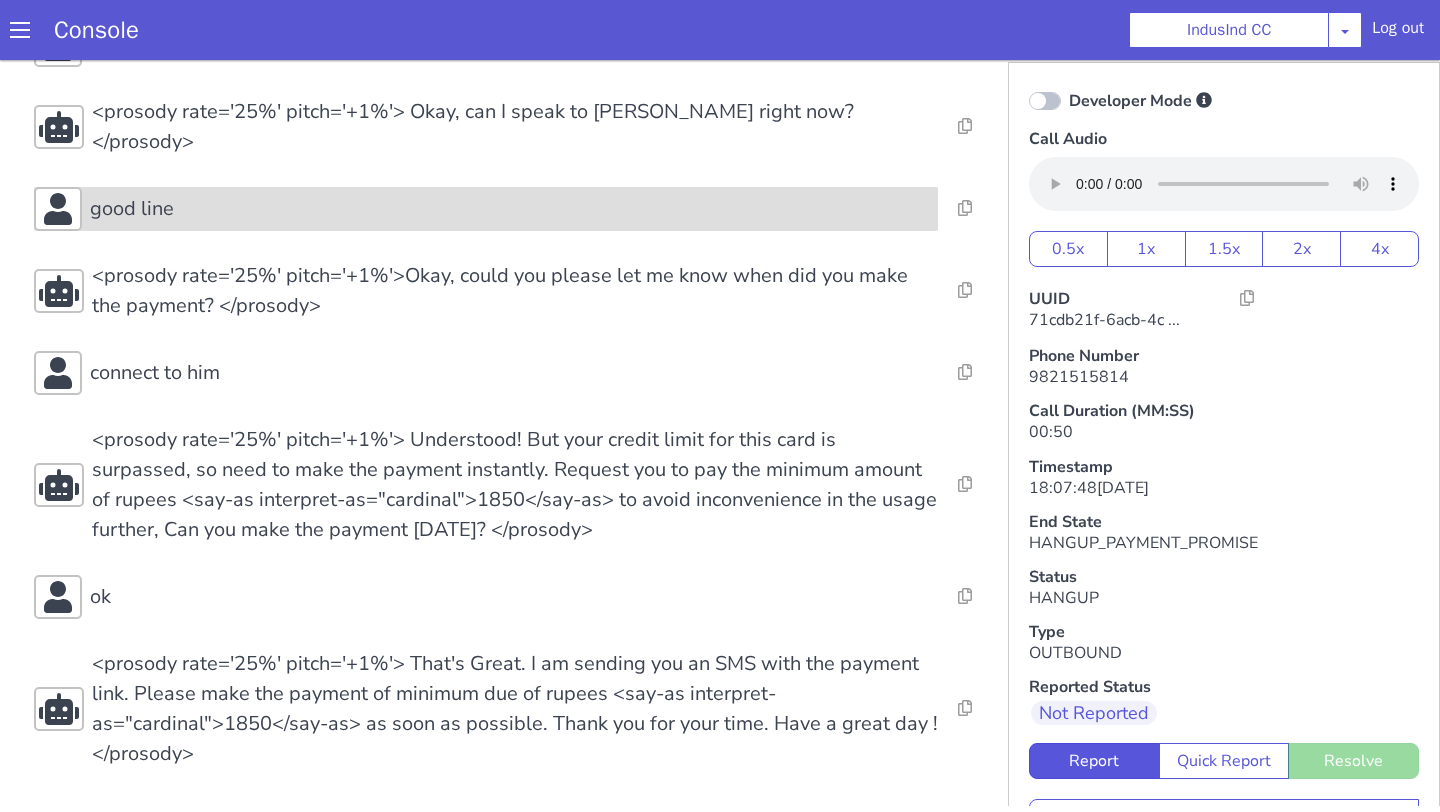 click on "good line" at bounding box center [510, 209] 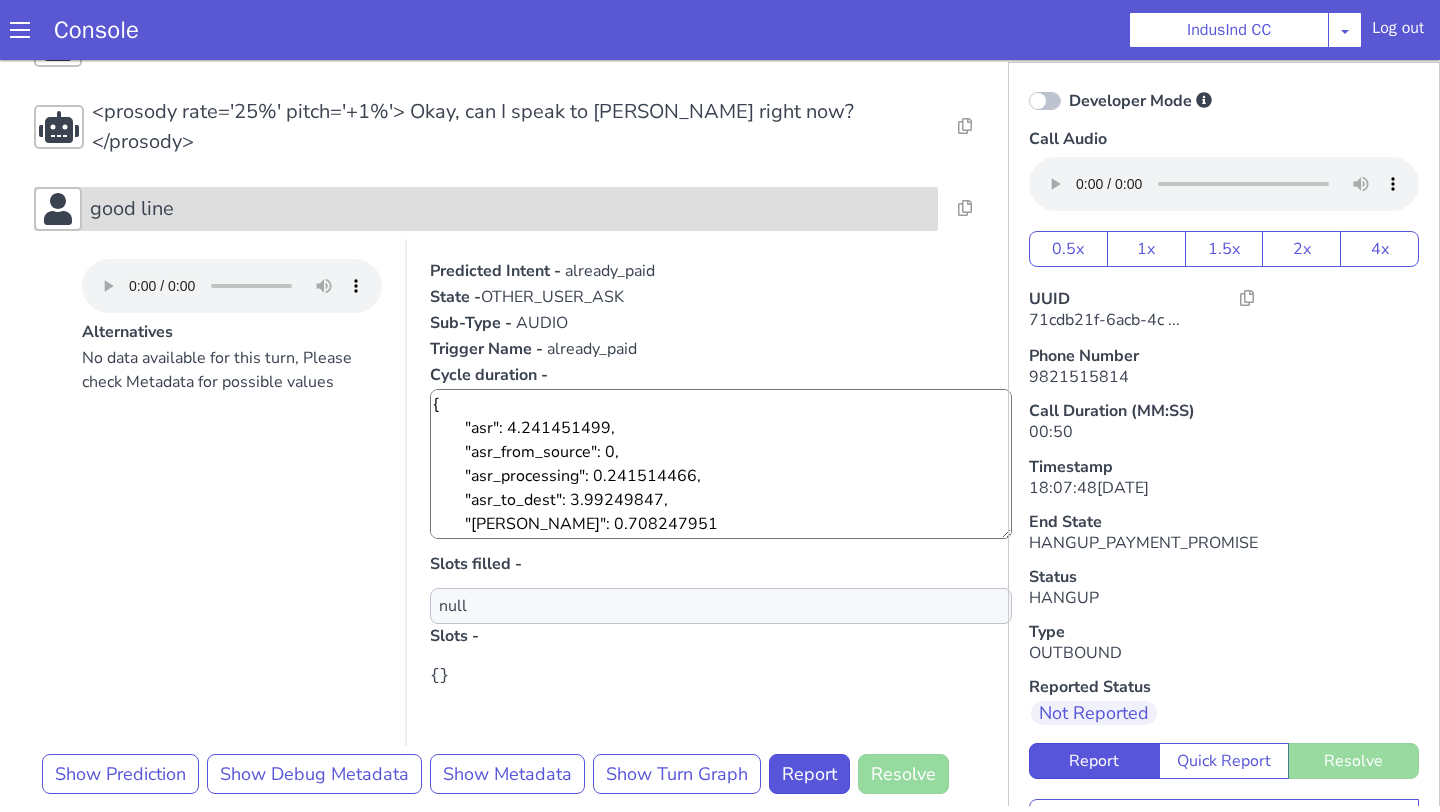 click on "good line" at bounding box center (510, 209) 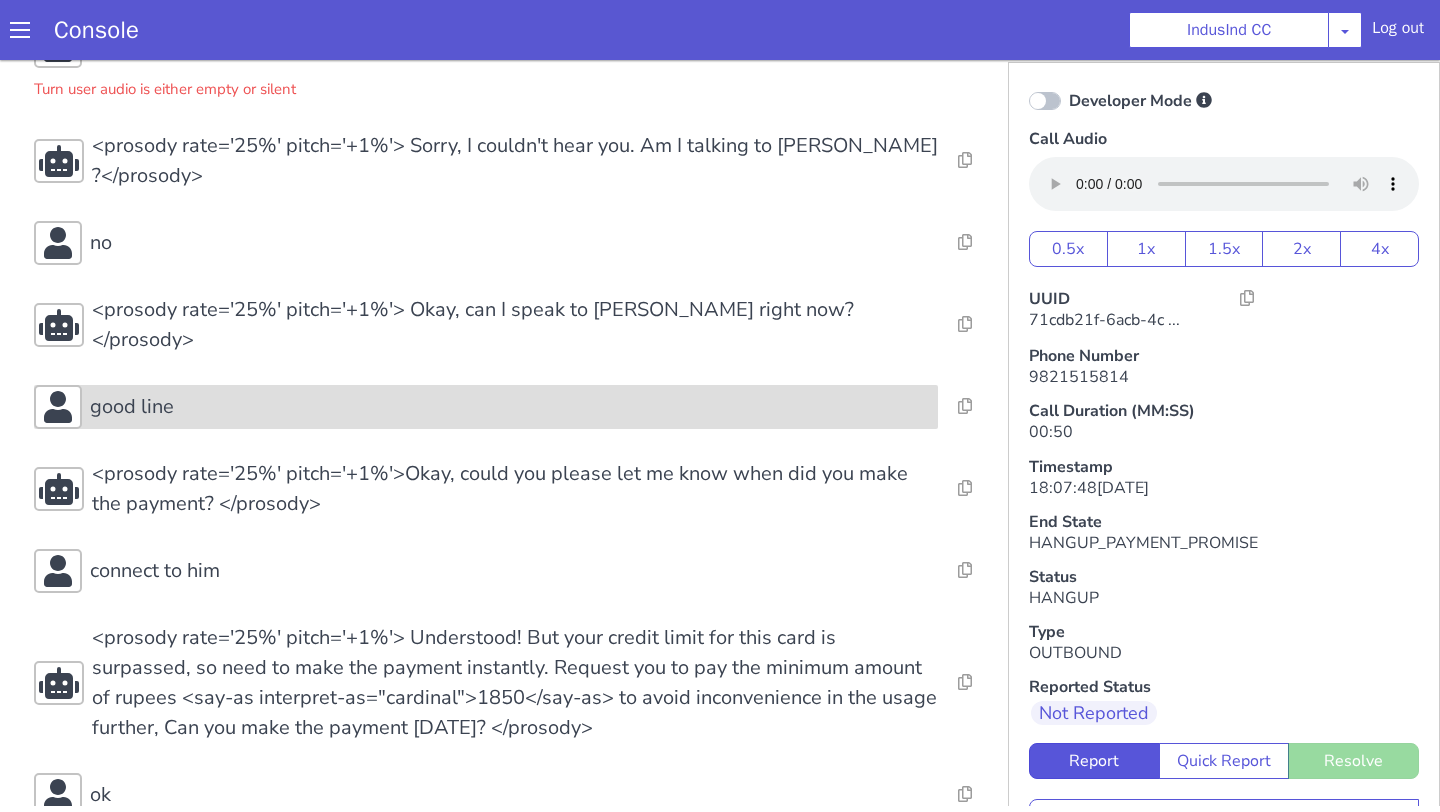scroll, scrollTop: 126, scrollLeft: 0, axis: vertical 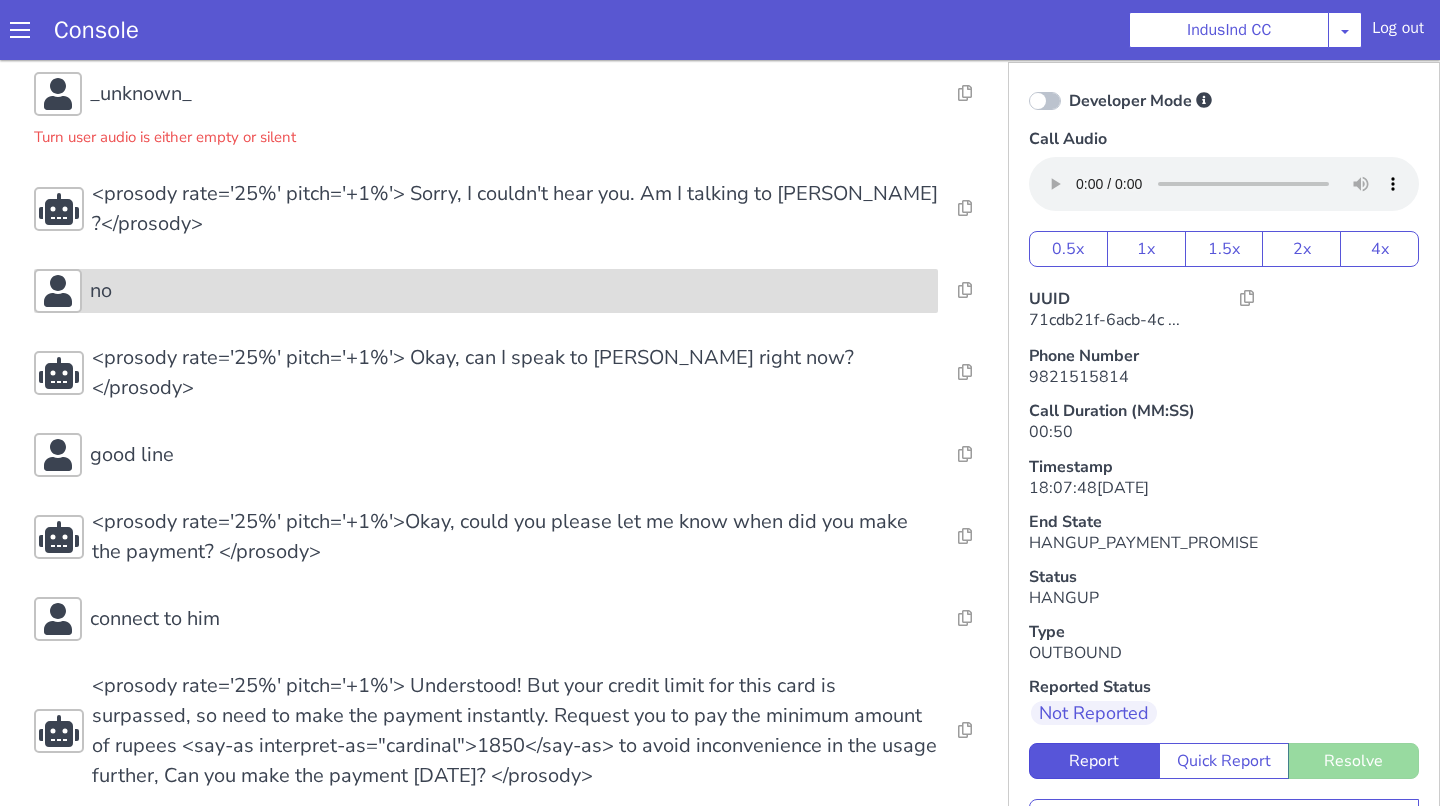 click on "no" at bounding box center (510, 291) 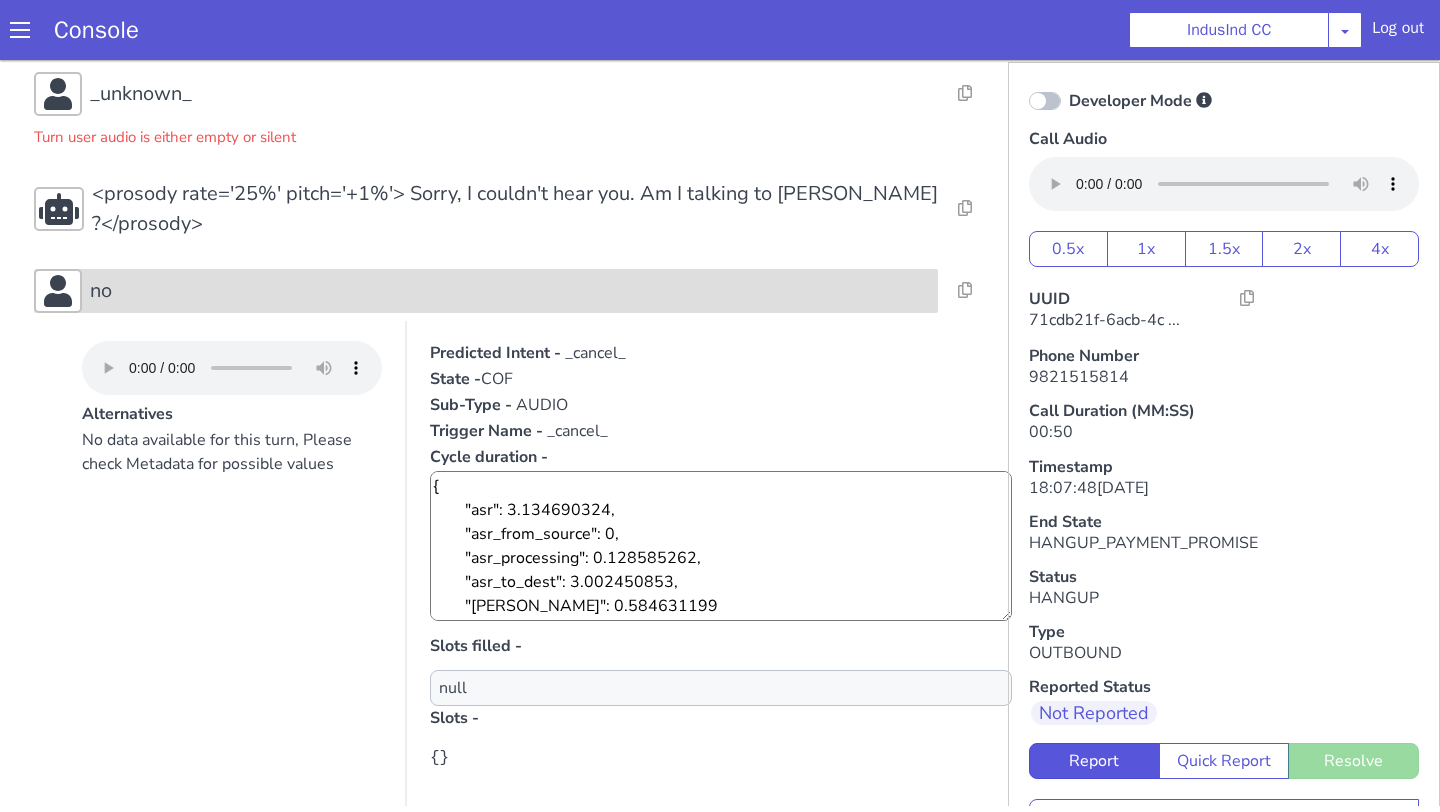 click on "no" at bounding box center (510, 291) 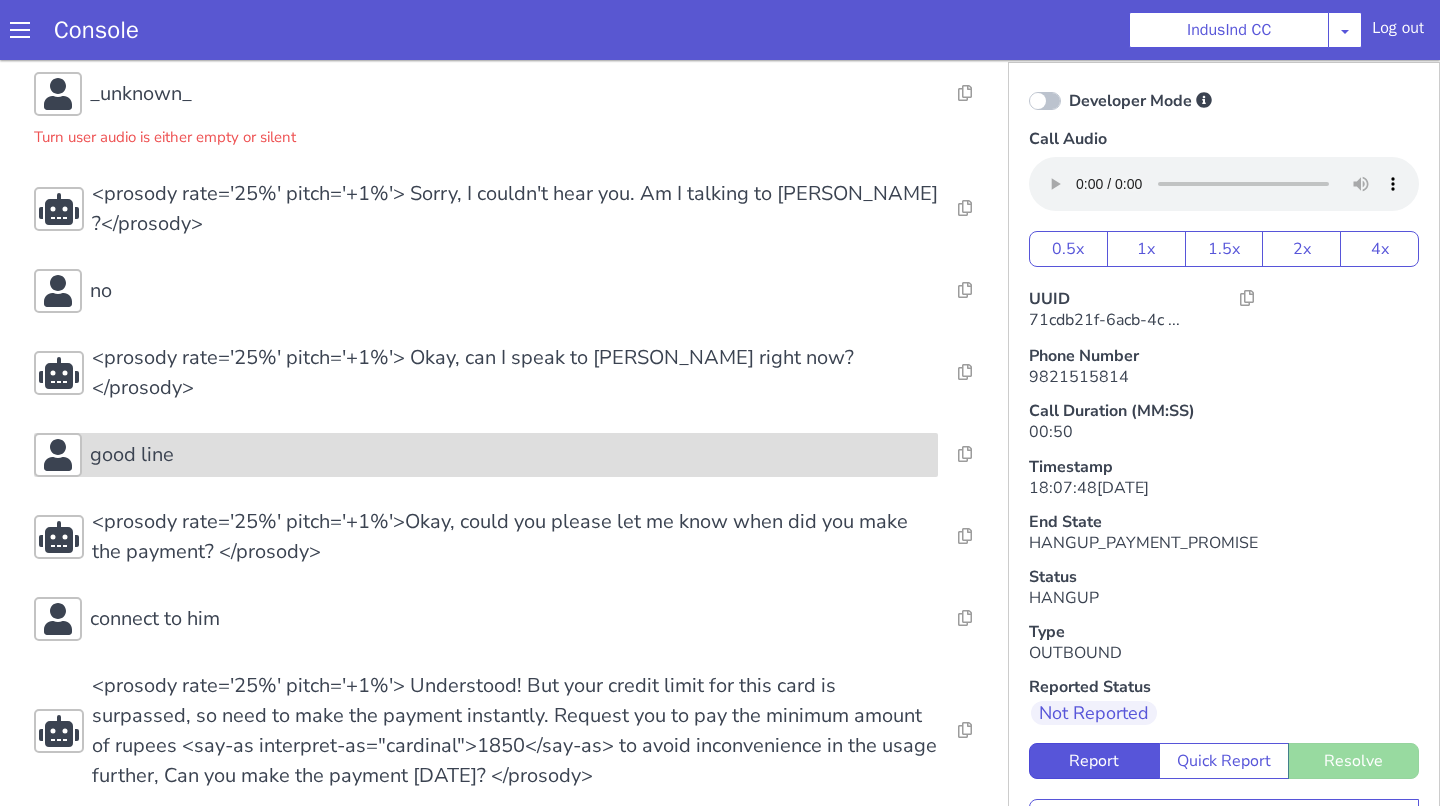 click on "good line" at bounding box center (132, 455) 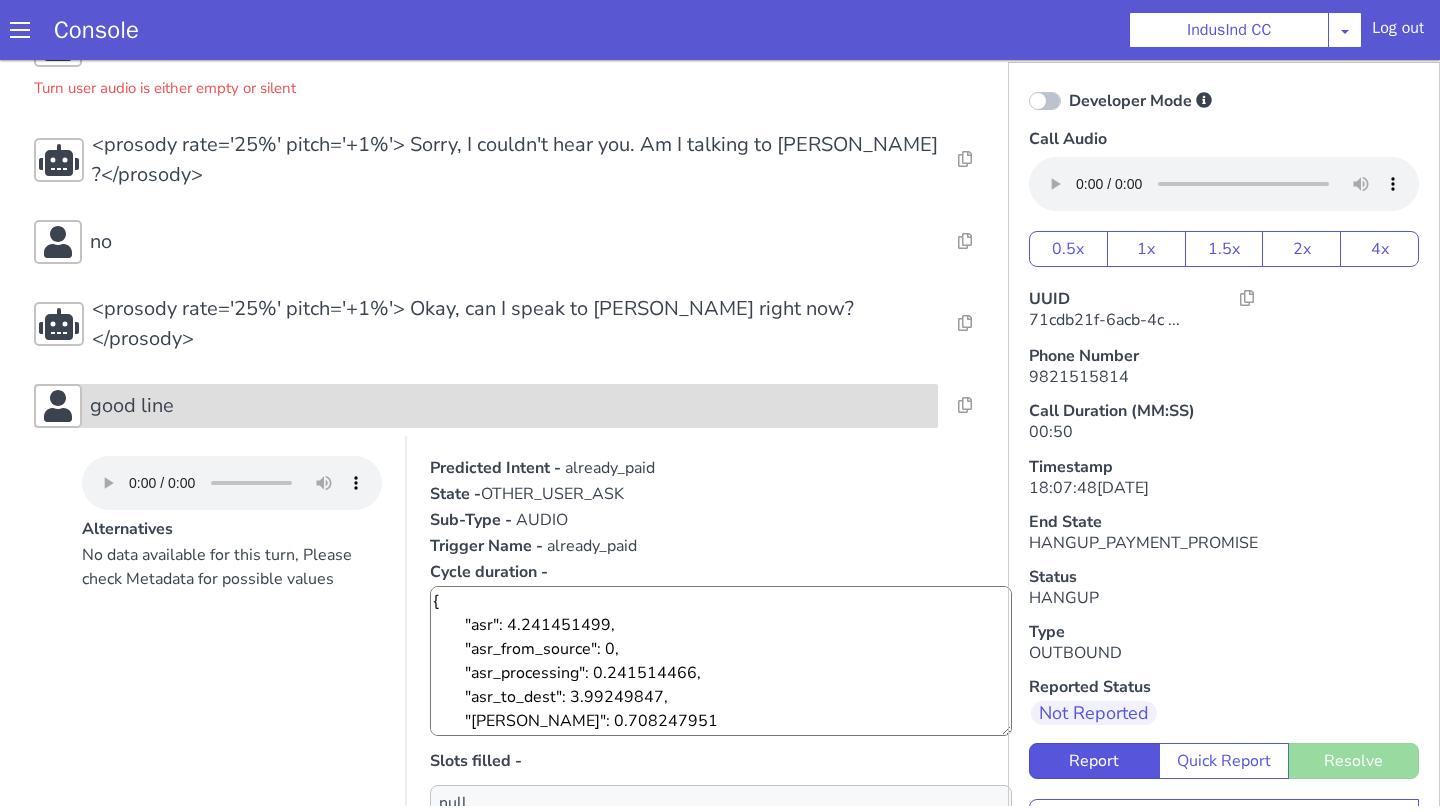 scroll, scrollTop: 177, scrollLeft: 0, axis: vertical 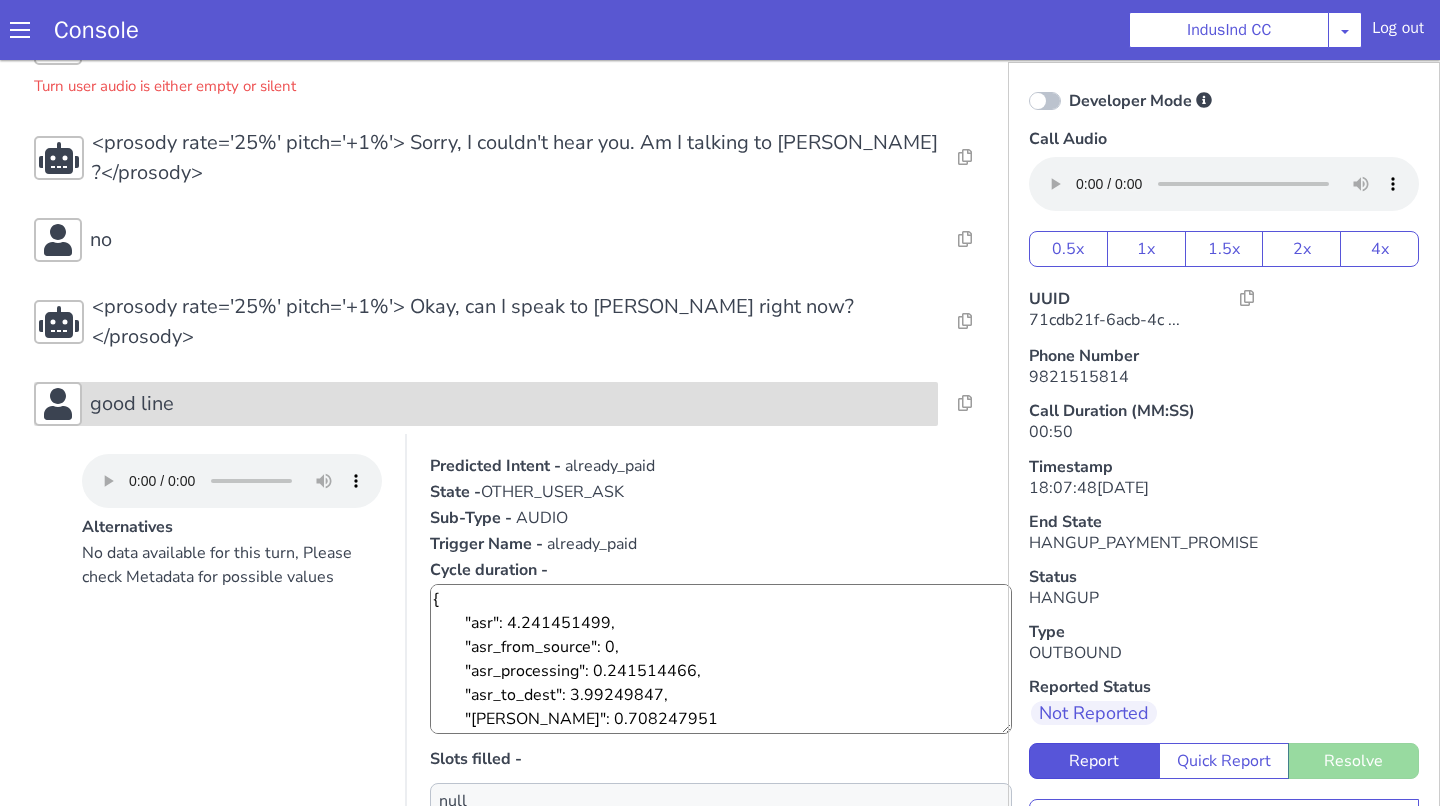 click on "good line" at bounding box center [132, 404] 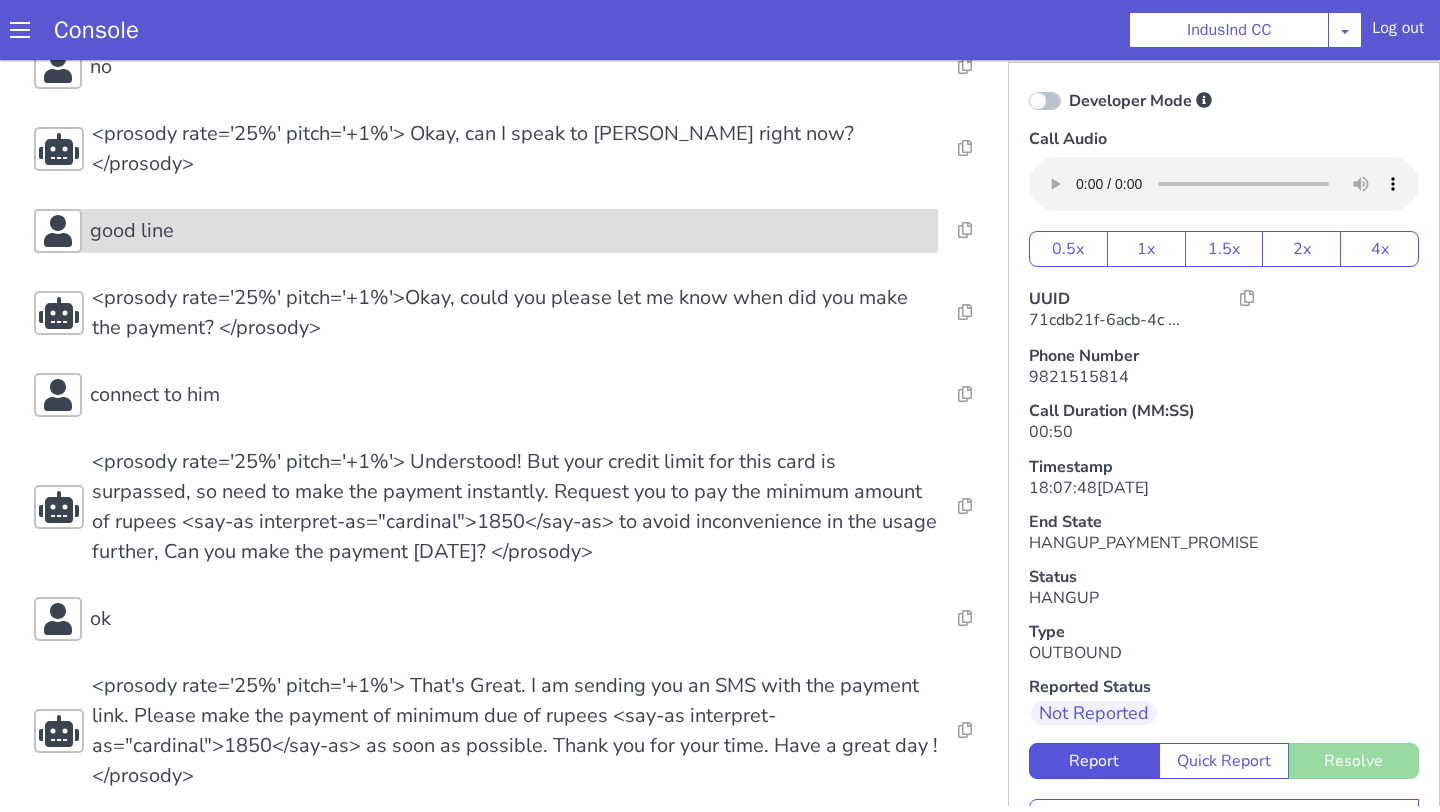 scroll, scrollTop: 363, scrollLeft: 0, axis: vertical 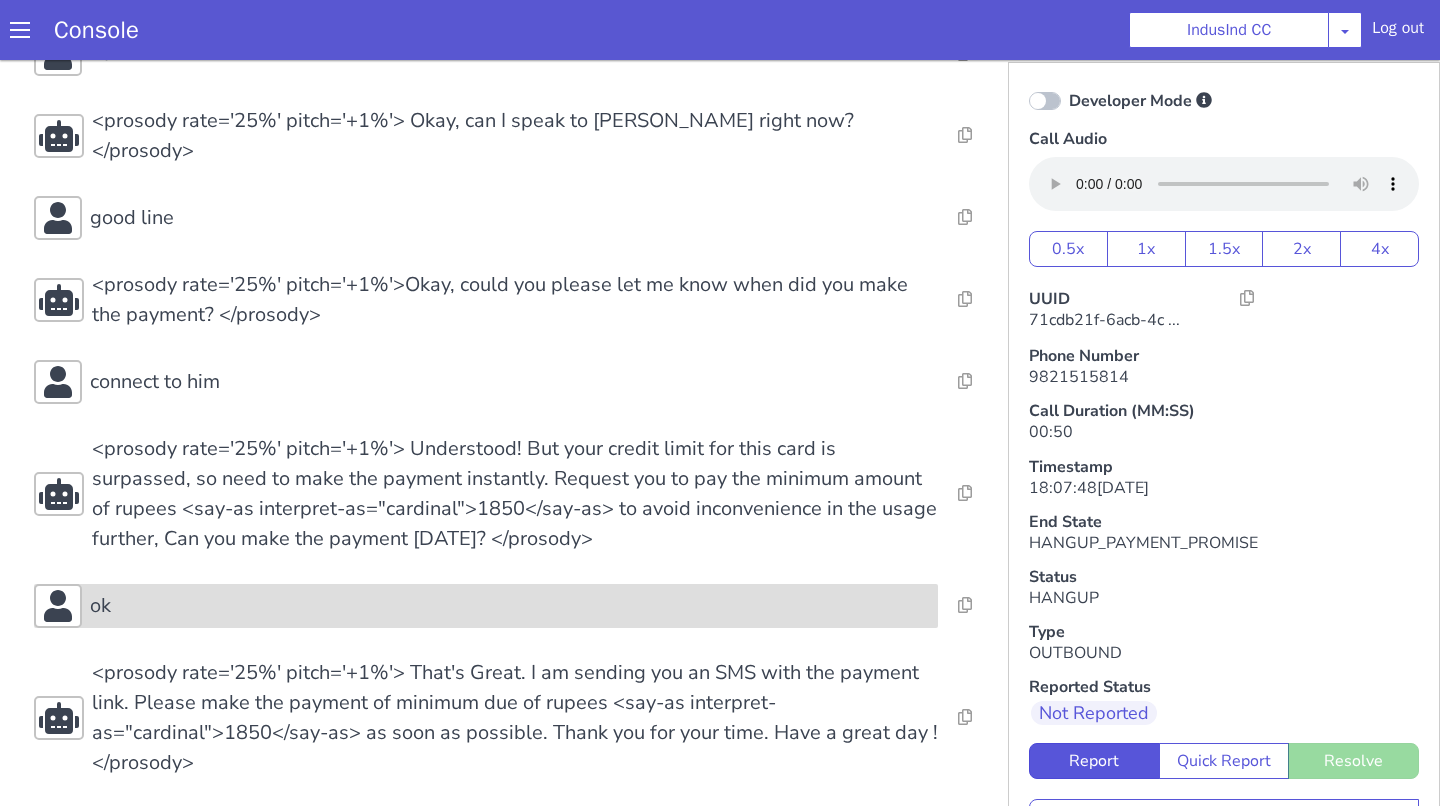 click on "ok" at bounding box center (510, 606) 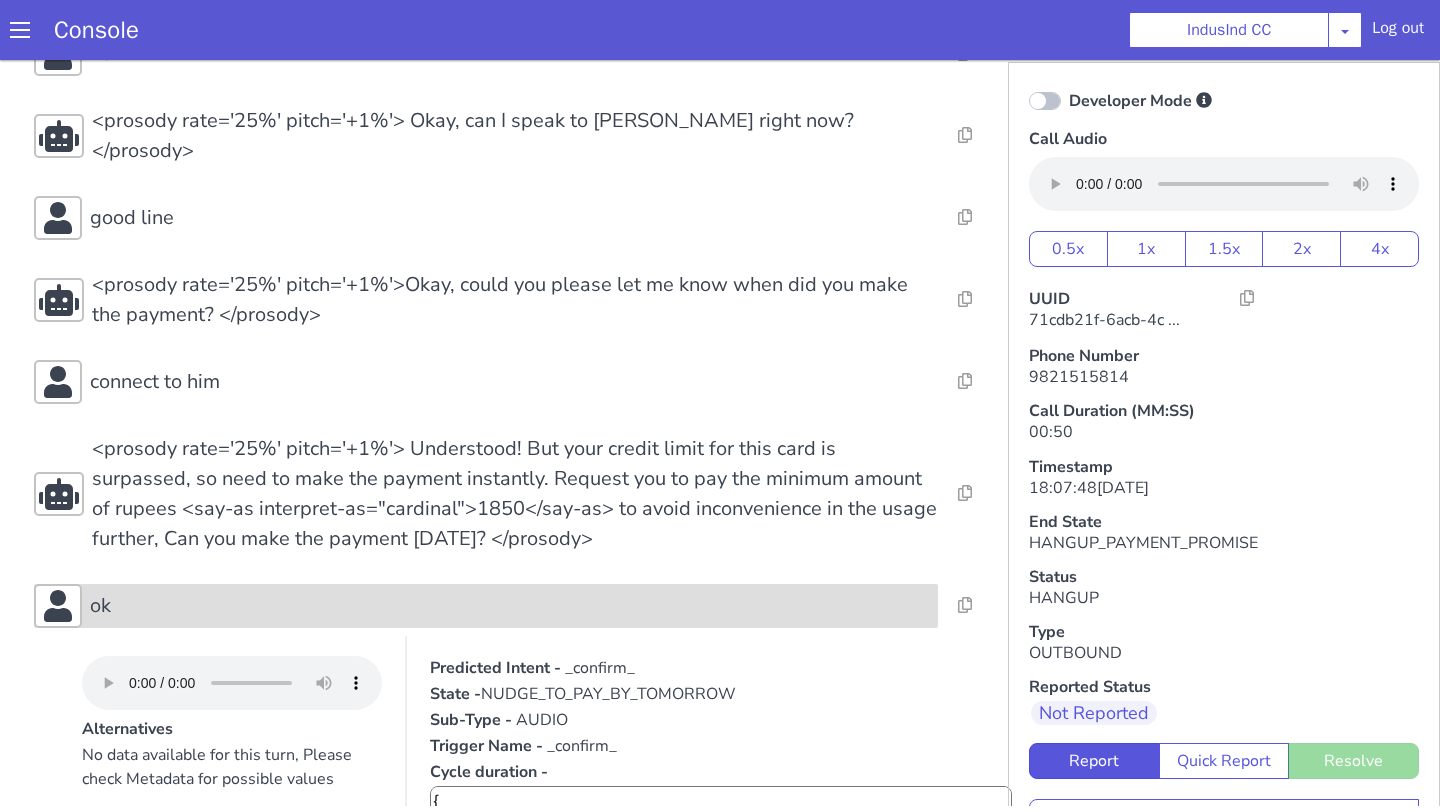 click on "ok" at bounding box center [510, 606] 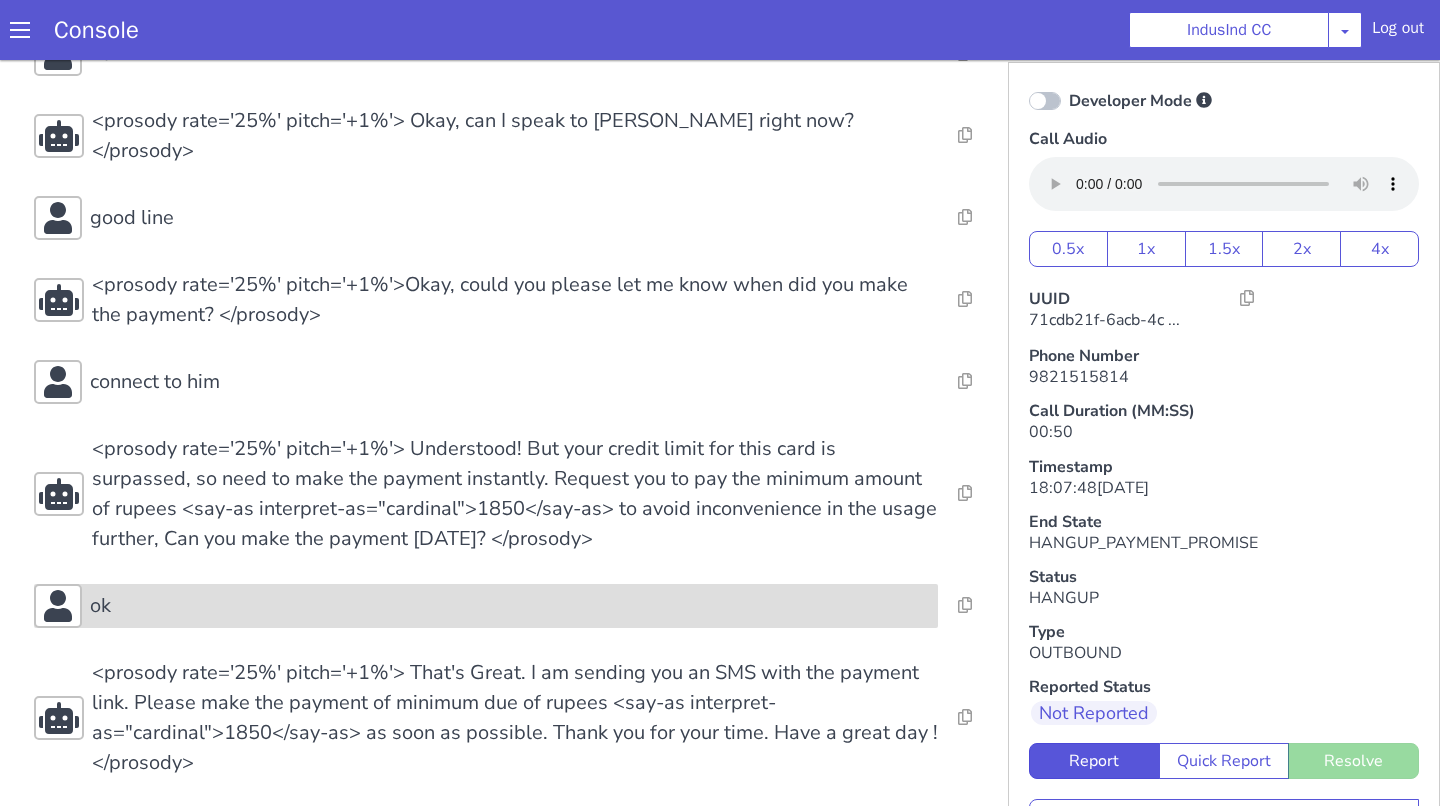 scroll, scrollTop: 372, scrollLeft: 0, axis: vertical 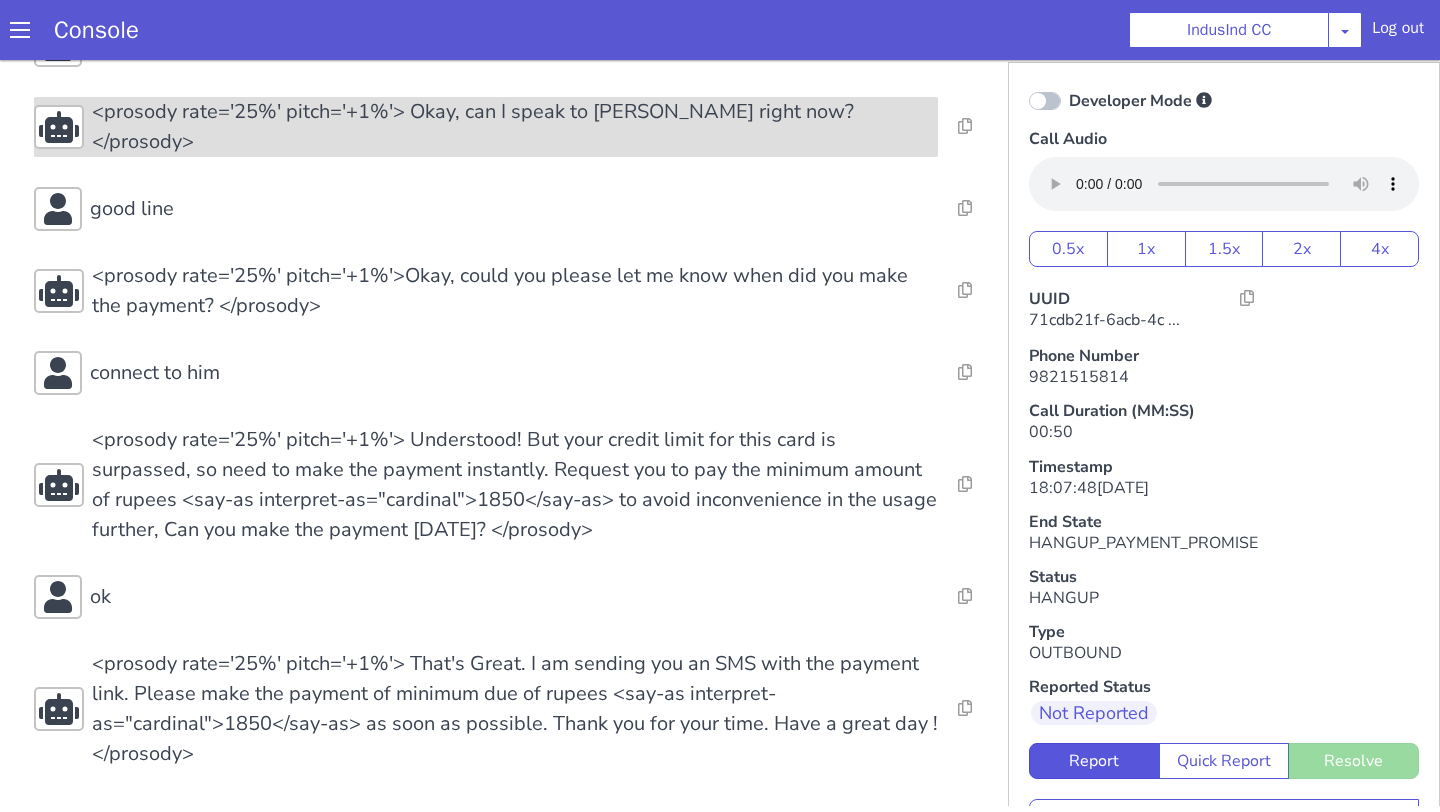 click on "<prosody rate='25%' pitch='+1%'> Okay, can I speak to Aaditya Dandekar right now? </prosody>" at bounding box center [515, 127] 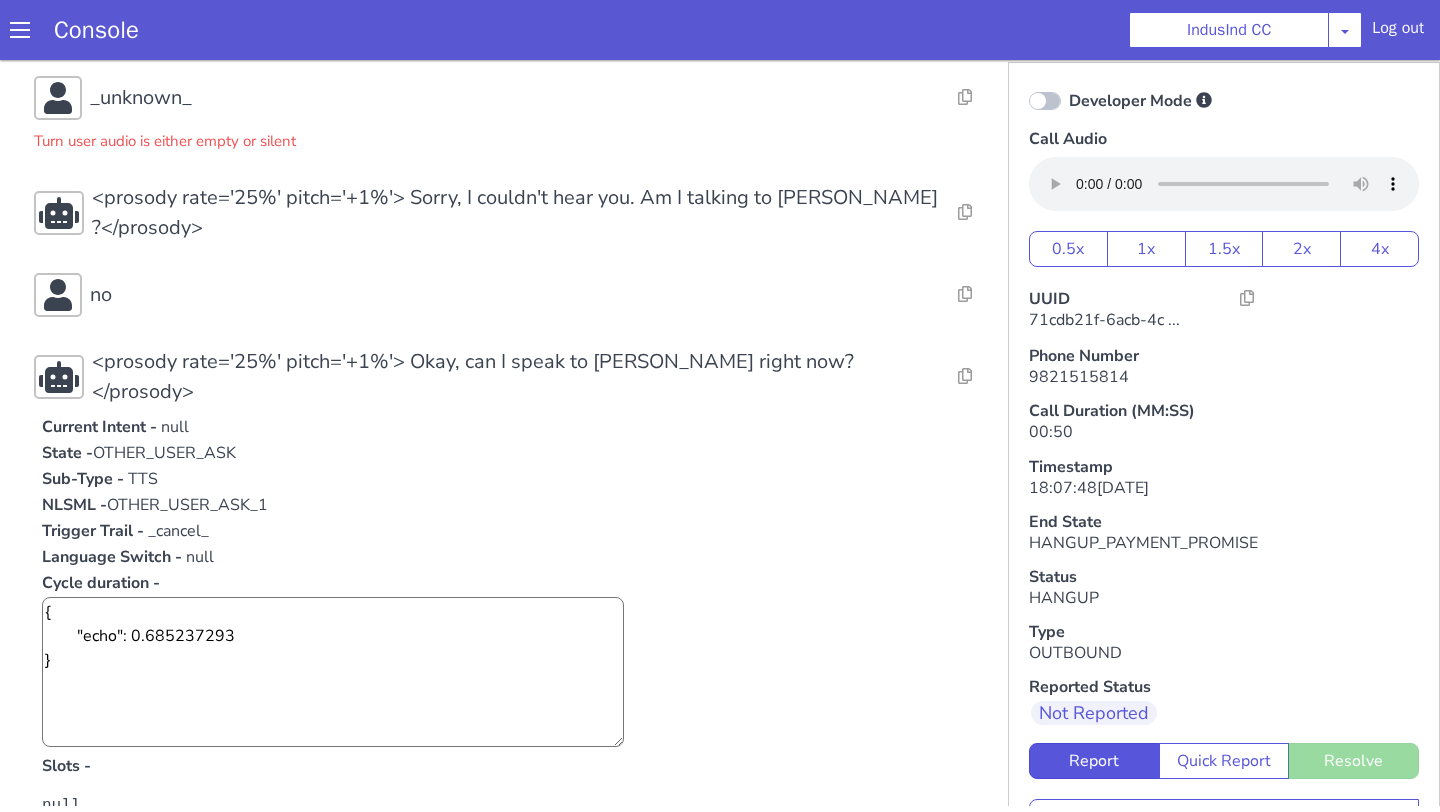 scroll, scrollTop: 0, scrollLeft: 0, axis: both 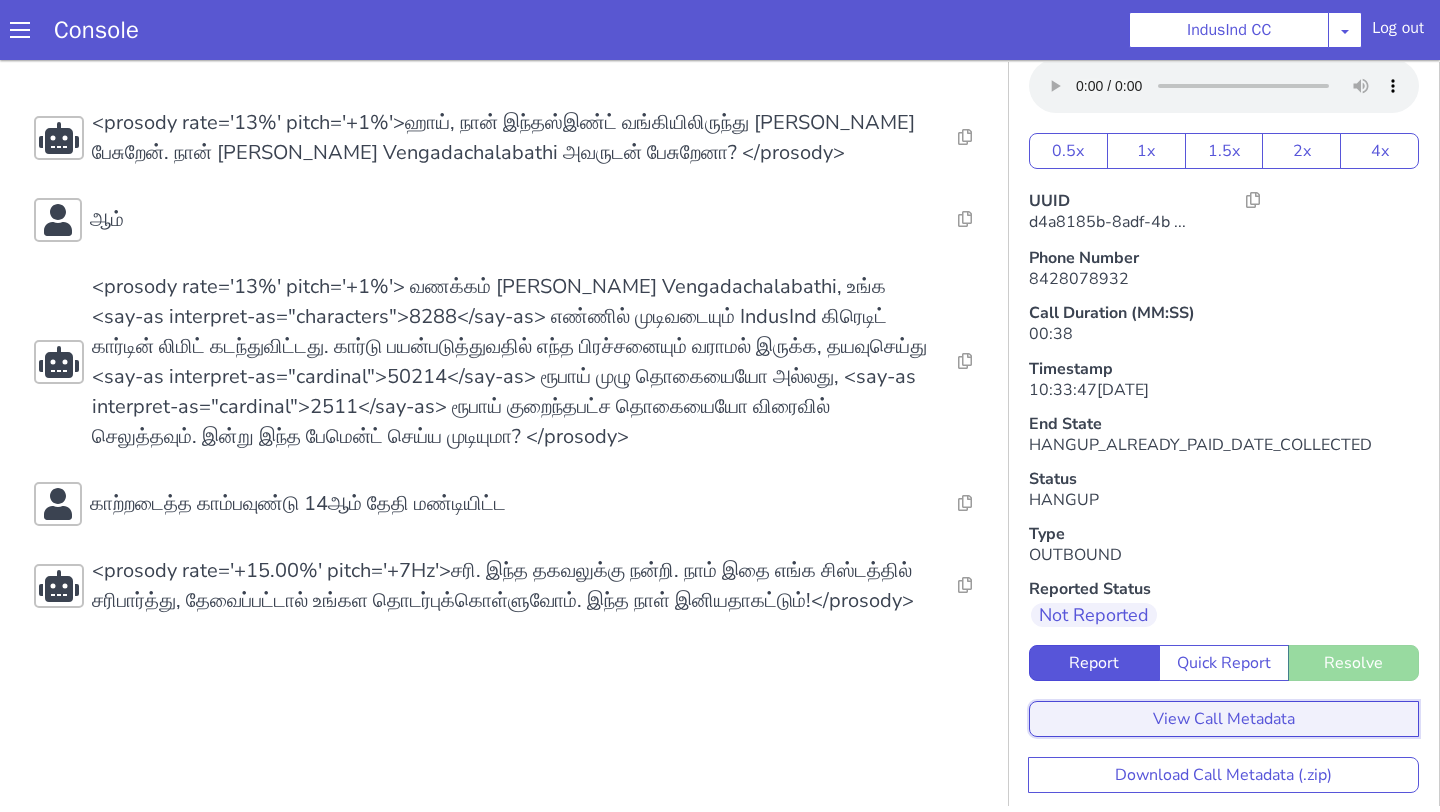 click on "View Call Metadata" at bounding box center [1224, 719] 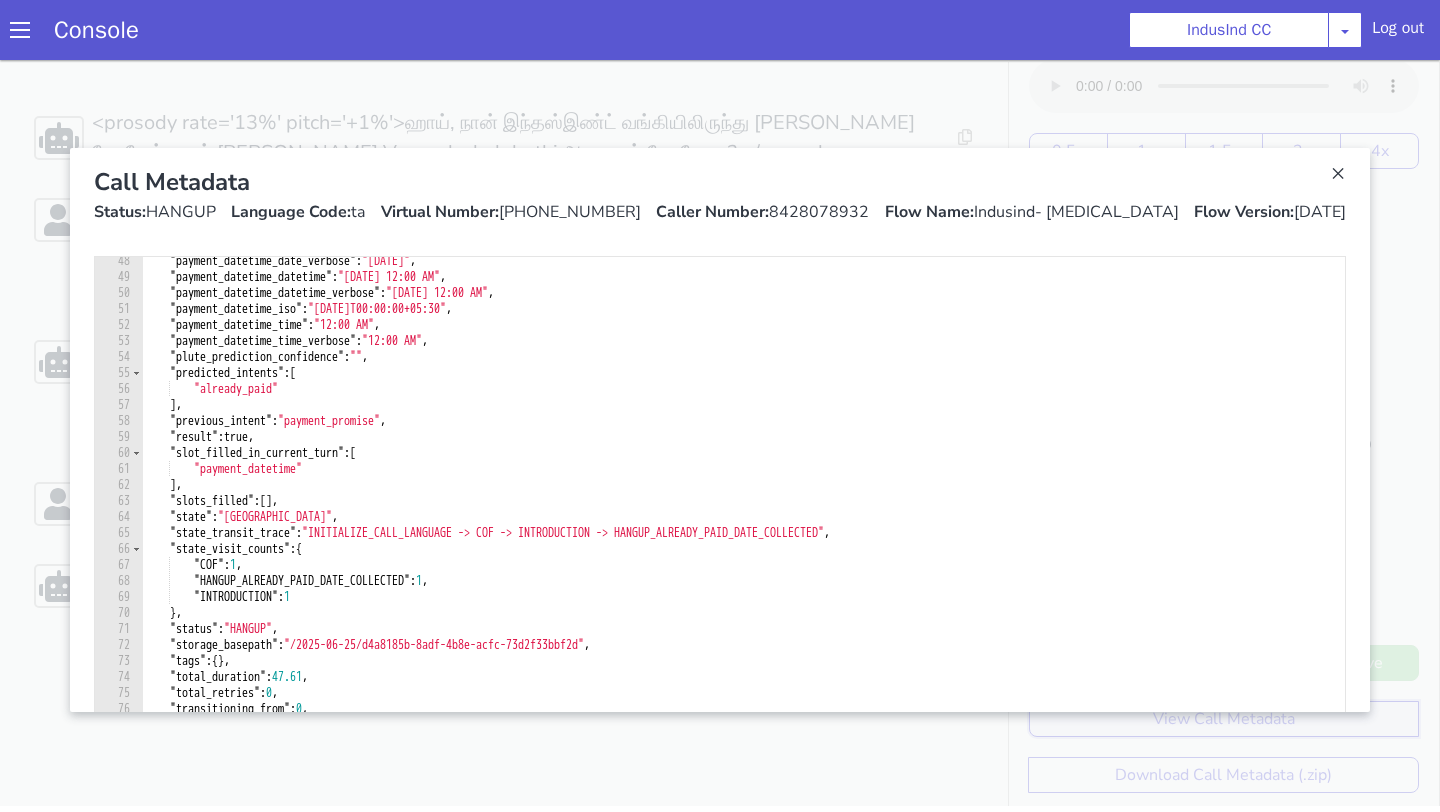 scroll, scrollTop: 772, scrollLeft: 0, axis: vertical 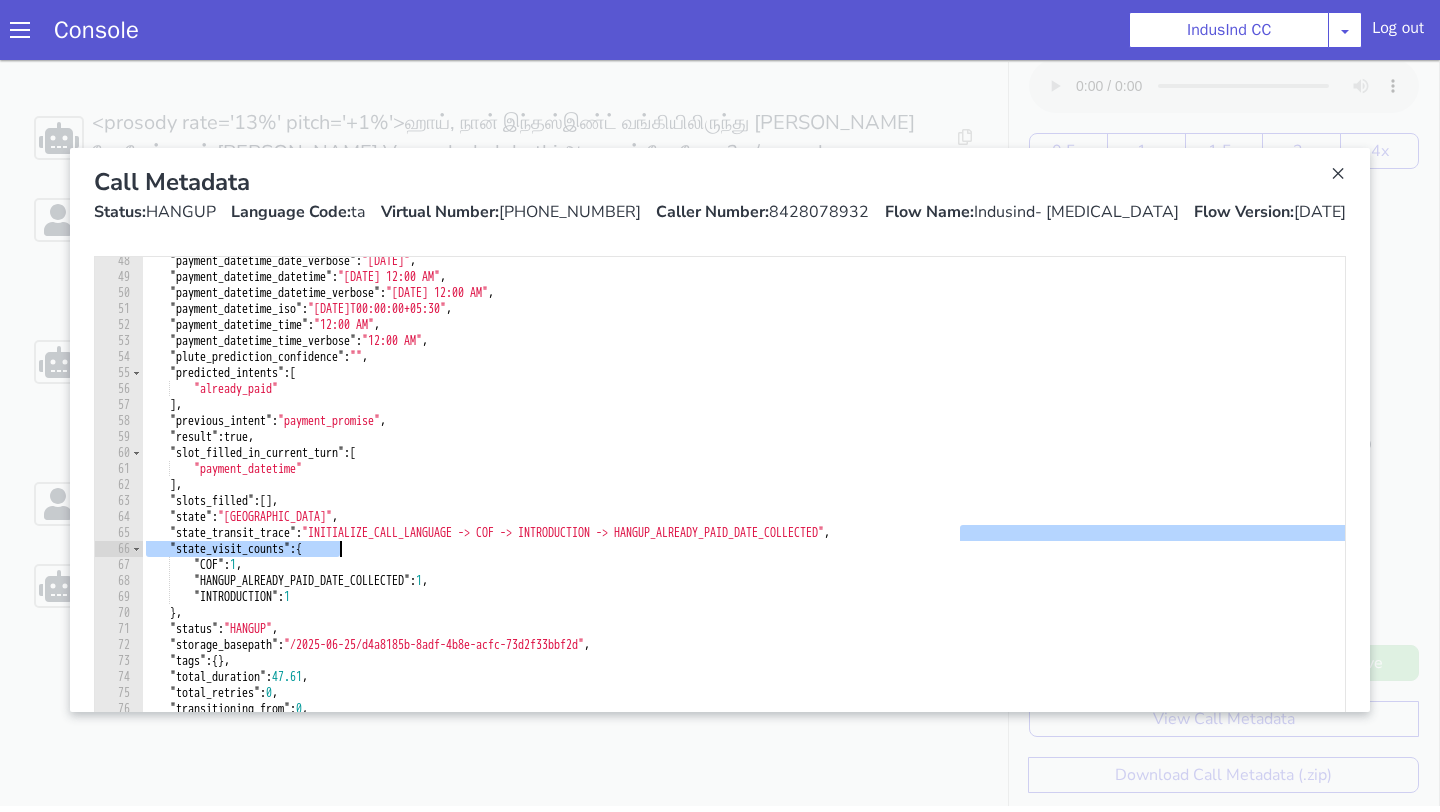 drag, startPoint x: 960, startPoint y: 526, endPoint x: 351, endPoint y: 543, distance: 609.23724 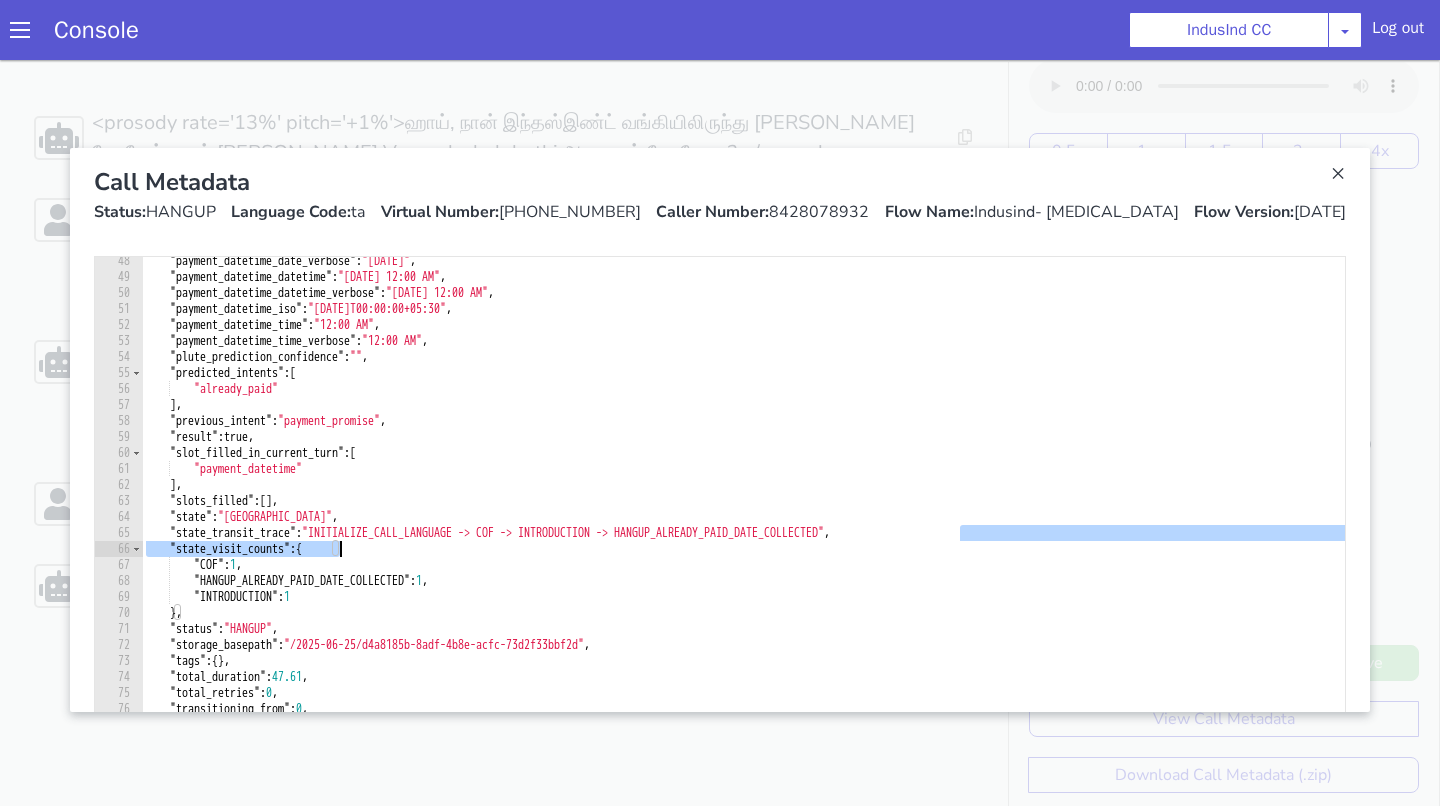 click on ""payment_datetime_date_verbose" :  "Saturday 14, June 2025" ,      "payment_datetime_datetime" :  "Saturday, 14 June, 12:00 AM" ,      "payment_datetime_datetime_verbose" :  "Saturday 14, June 2025, 12:00 AM" ,      "payment_datetime_iso" :  "2025-06-14T00:00:00+05:30" ,      "payment_datetime_time" :  "12:00 AM" ,      "payment_datetime_time_verbose" :  "12:00 AM" ,      "plute_prediction_confidence" :  "" ,      "predicted_intents" :  [           "already_paid"      ] ,      "previous_intent" :  "payment_promise" ,      "result" :  true ,      "slot_filled_in_current_turn" :  [           "payment_datetime"      ] ,      "slots_filled" :  [ ] ,      "state" :  "Tamil Nadu" ,      "state_transit_trace" :  "INITIALIZE_CALL_LANGUAGE -> COF -> INTRODUCTION -> HANGUP_ALREADY_PAID_DATE_COLLECTED" ,      "state_visit_counts" :  {           "COF" :  1 ,           "HANGUP_ALREADY_PAID_DATE_COLLECTED" :  1 ,           "INTRODUCTION" :  1      } ,      "status" :  "HANGUP" ,      "storage_basepath" :  ,      :  {" at bounding box center (743, 506) 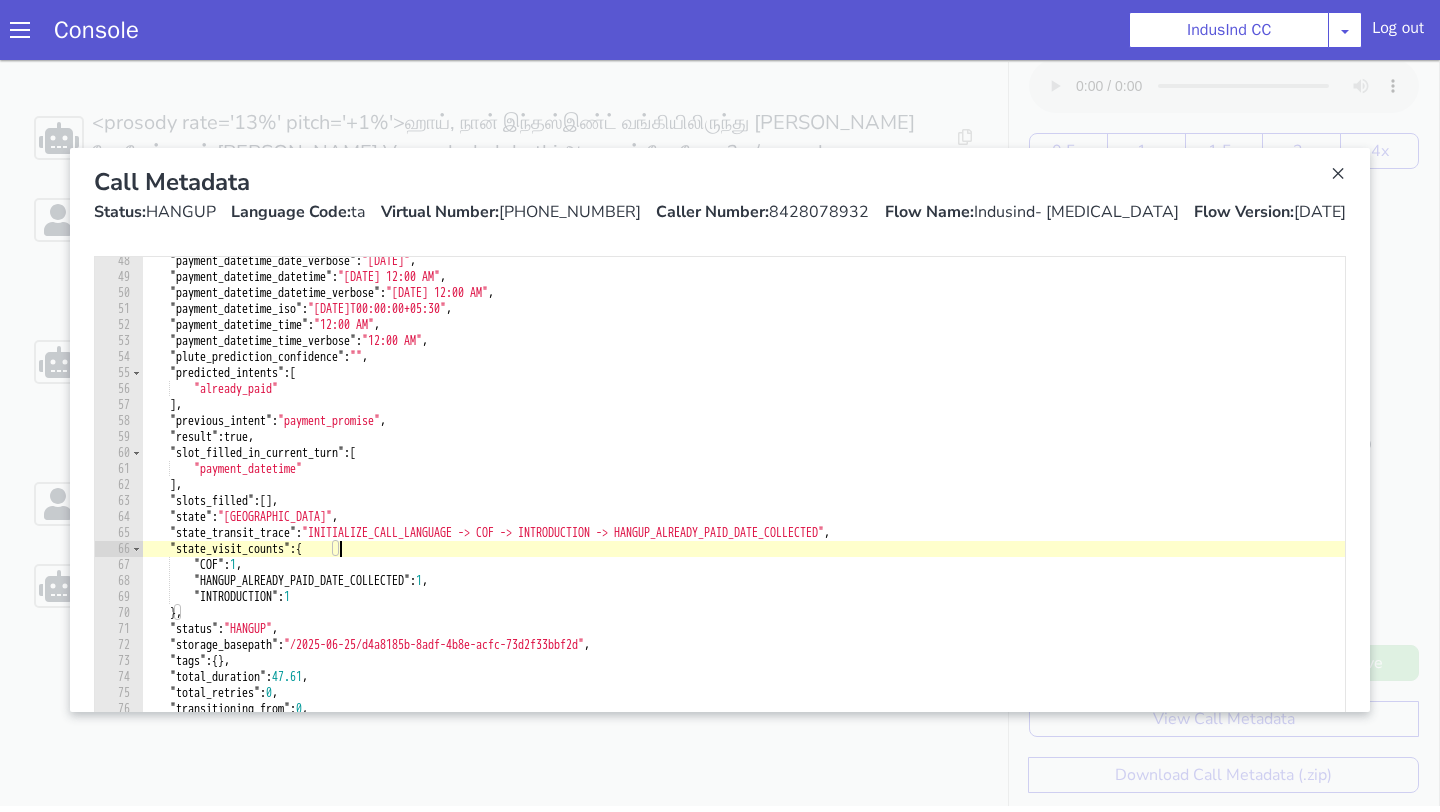click on ""payment_datetime_date_verbose" :  "Saturday 14, June 2025" ,      "payment_datetime_datetime" :  "Saturday, 14 June, 12:00 AM" ,      "payment_datetime_datetime_verbose" :  "Saturday 14, June 2025, 12:00 AM" ,      "payment_datetime_iso" :  "2025-06-14T00:00:00+05:30" ,      "payment_datetime_time" :  "12:00 AM" ,      "payment_datetime_time_verbose" :  "12:00 AM" ,      "plute_prediction_confidence" :  "" ,      "predicted_intents" :  [           "already_paid"      ] ,      "previous_intent" :  "payment_promise" ,      "result" :  true ,      "slot_filled_in_current_turn" :  [           "payment_datetime"      ] ,      "slots_filled" :  [ ] ,      "state" :  "Tamil Nadu" ,      "state_transit_trace" :  "INITIALIZE_CALL_LANGUAGE -> COF -> INTRODUCTION -> HANGUP_ALREADY_PAID_DATE_COLLECTED" ,      "state_visit_counts" :  {           "COF" :  1 ,           "HANGUP_ALREADY_PAID_DATE_COLLECTED" :  1 ,           "INTRODUCTION" :  1      } ,      "status" :  "HANGUP" ,      "storage_basepath" :  ,      :  {" at bounding box center (743, 518) 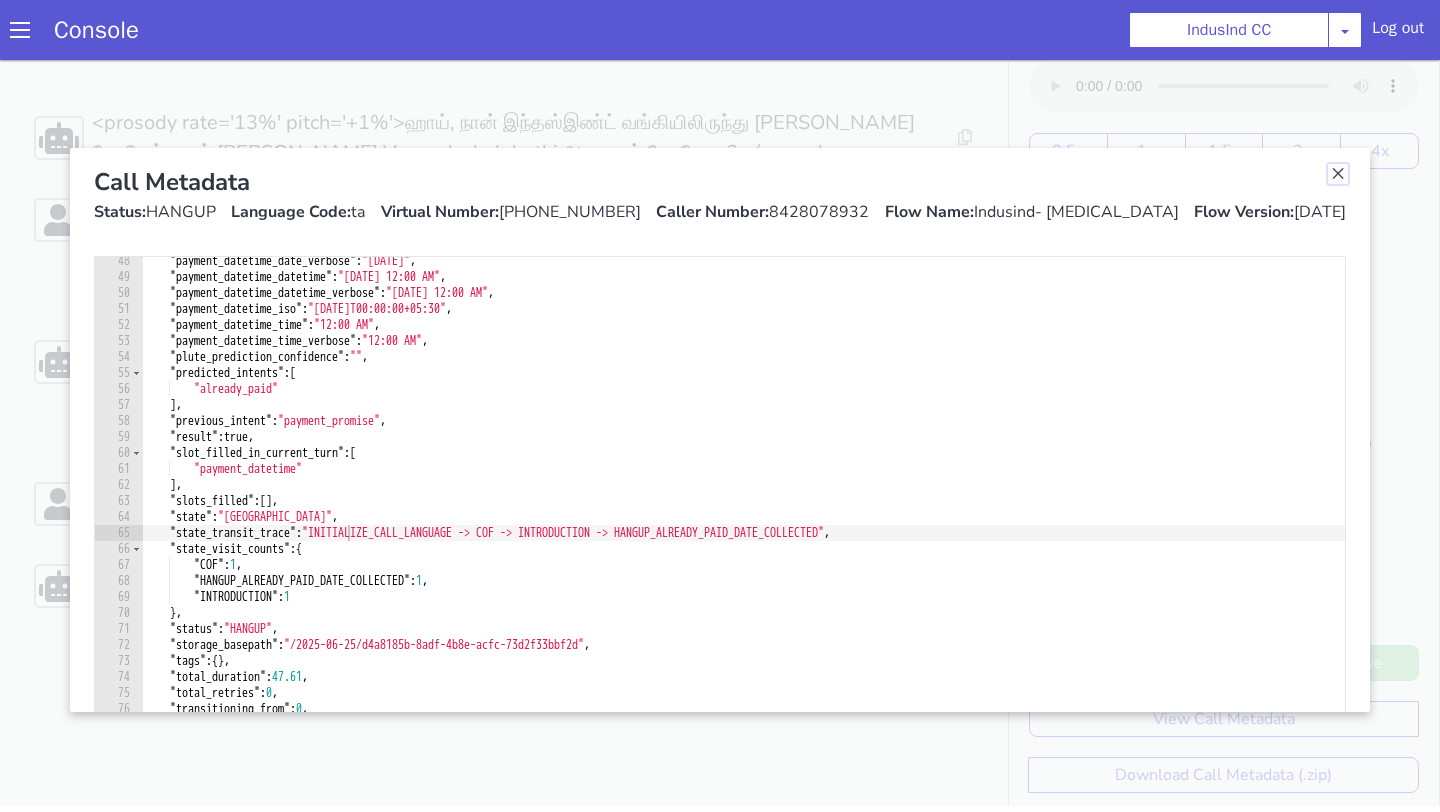 click at bounding box center (1338, 174) 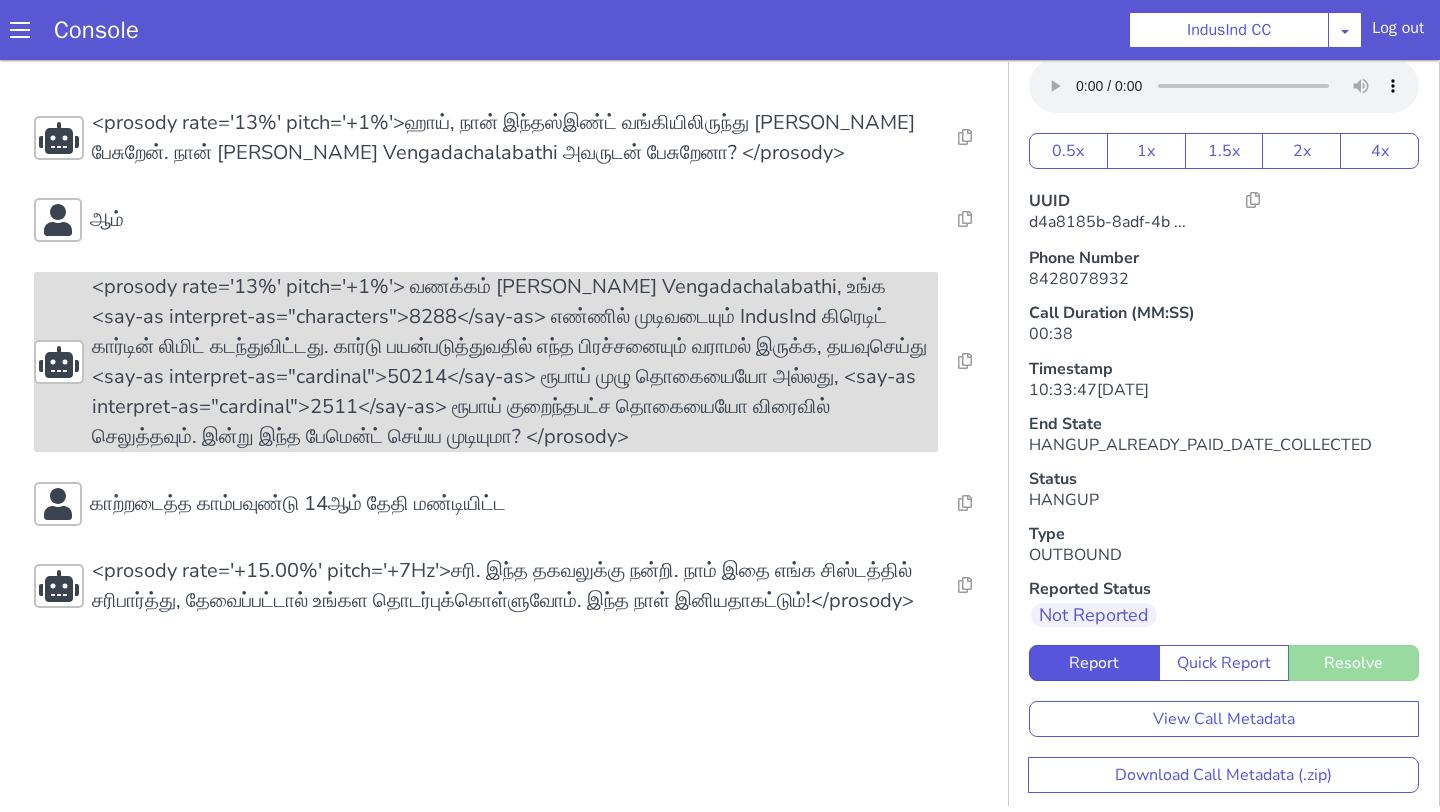 click on "<prosody rate='13%' pitch='+1%'> வணக்கம் Vigneshwaran Vengadachalabathi, உங்க <say-as interpret-as="characters">8288</say-as> எண்ணில் முடிவடையும் IndusInd கிரெடிட் கார்டின் லிமிட் கடந்துவிட்டது. கார்டு பயன்படுத்துவதில் எந்த பிரச்சனையும் வராமல் இருக்க, தயவுசெய்து <say-as interpret-as="cardinal">50214</say-as> ரூபாய் முழு தொகையையோ அல்லது, <say-as interpret-as="cardinal">2511</say-as> ரூபாய் குறைந்தபட்ச தொகையையோ விரைவில் செலுத்தவும். இன்று இந்த பேமென்ட் செய்ய முடியுமா? </prosody>" at bounding box center (515, 362) 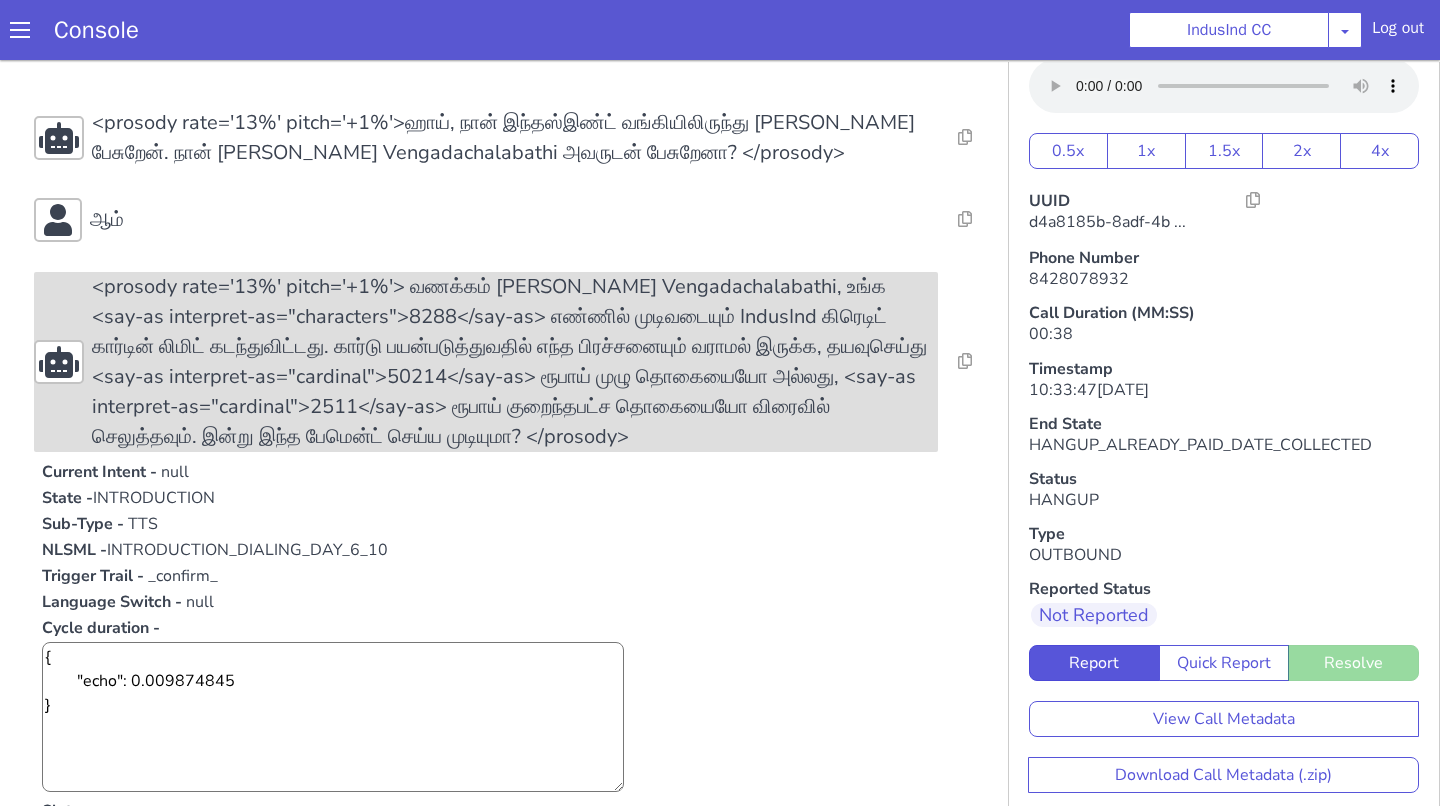 click on "<prosody rate='13%' pitch='+1%'> வணக்கம் Vigneshwaran Vengadachalabathi, உங்க <say-as interpret-as="characters">8288</say-as> எண்ணில் முடிவடையும் IndusInd கிரெடிட் கார்டின் லிமிட் கடந்துவிட்டது. கார்டு பயன்படுத்துவதில் எந்த பிரச்சனையும் வராமல் இருக்க, தயவுசெய்து <say-as interpret-as="cardinal">50214</say-as> ரூபாய் முழு தொகையையோ அல்லது, <say-as interpret-as="cardinal">2511</say-as> ரூபாய் குறைந்தபட்ச தொகையையோ விரைவில் செலுத்தவும். இன்று இந்த பேமென்ட் செய்ய முடியுமா? </prosody>" at bounding box center [515, 362] 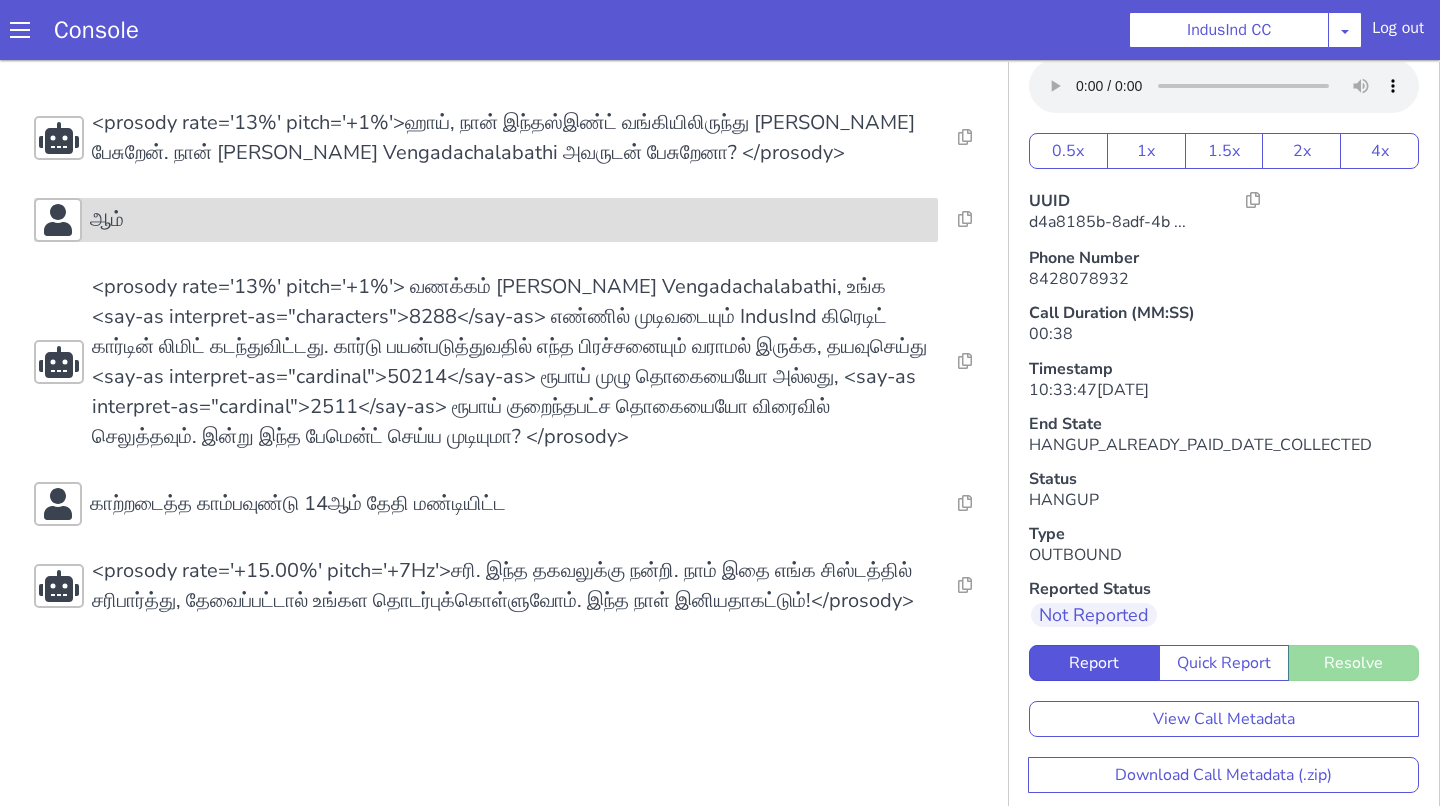 click on "ஆம்" at bounding box center (510, 220) 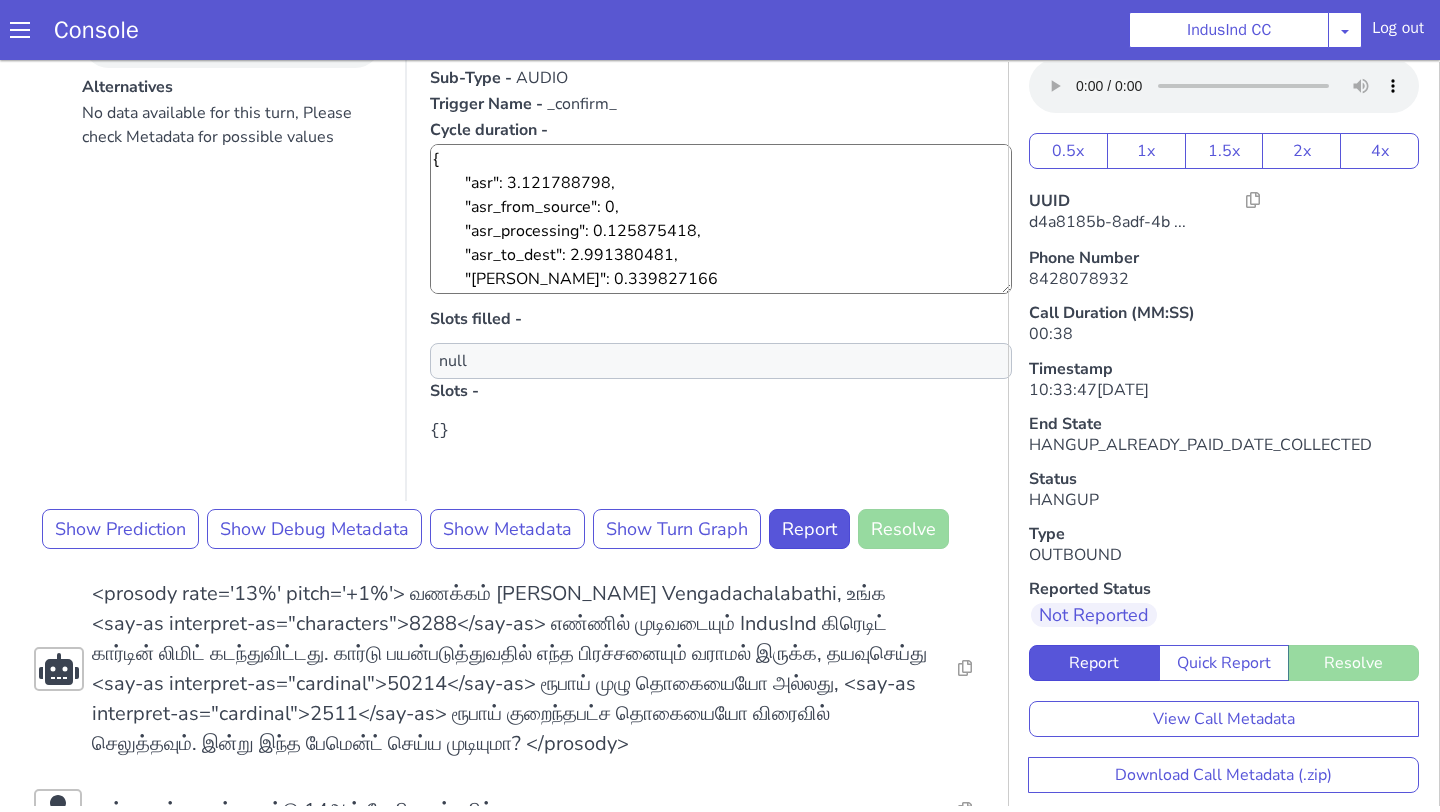 scroll, scrollTop: 441, scrollLeft: 0, axis: vertical 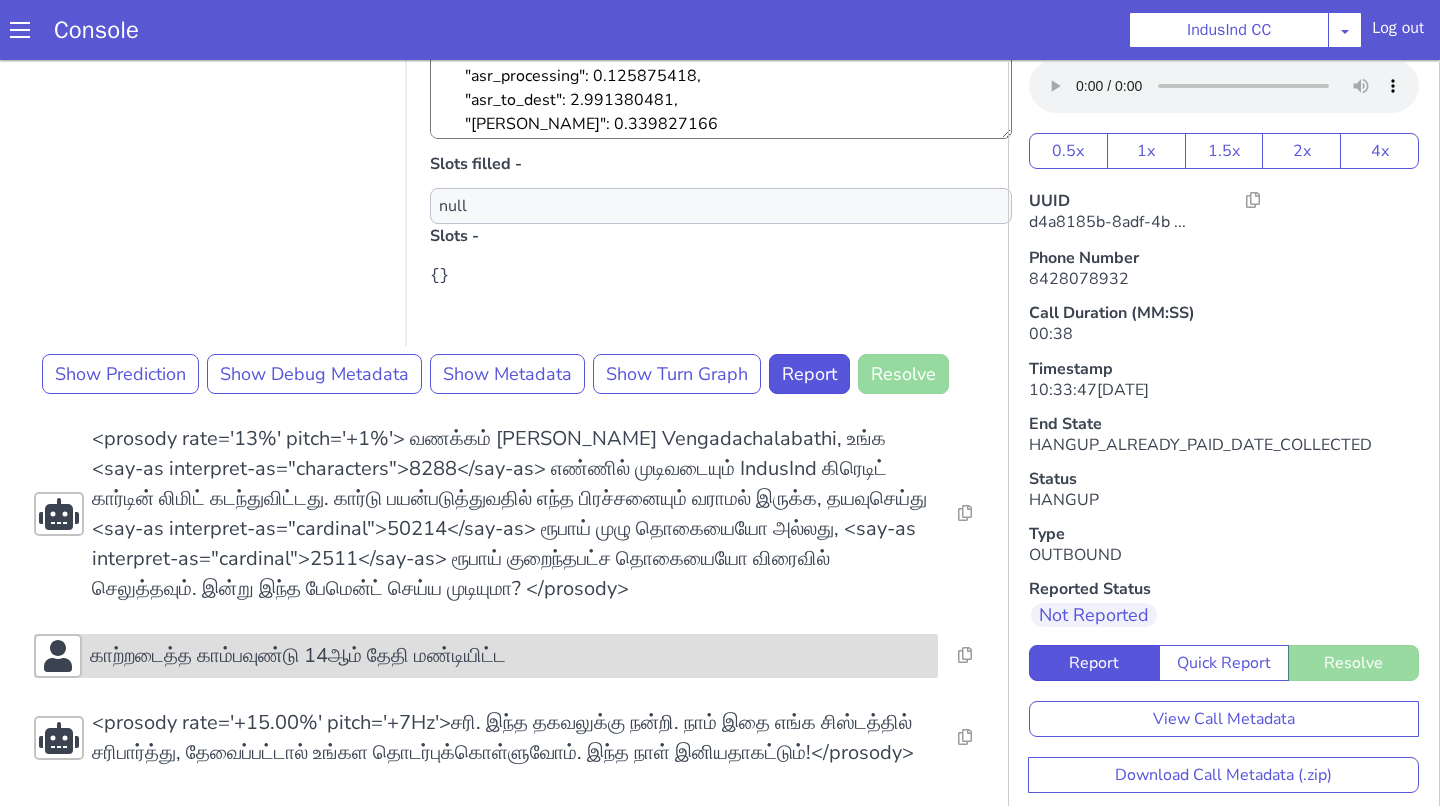 click on "காற்றடைத்த காம்பவுண்டு 14ஆம் தேதி மண்டியிட்ட" at bounding box center [298, 656] 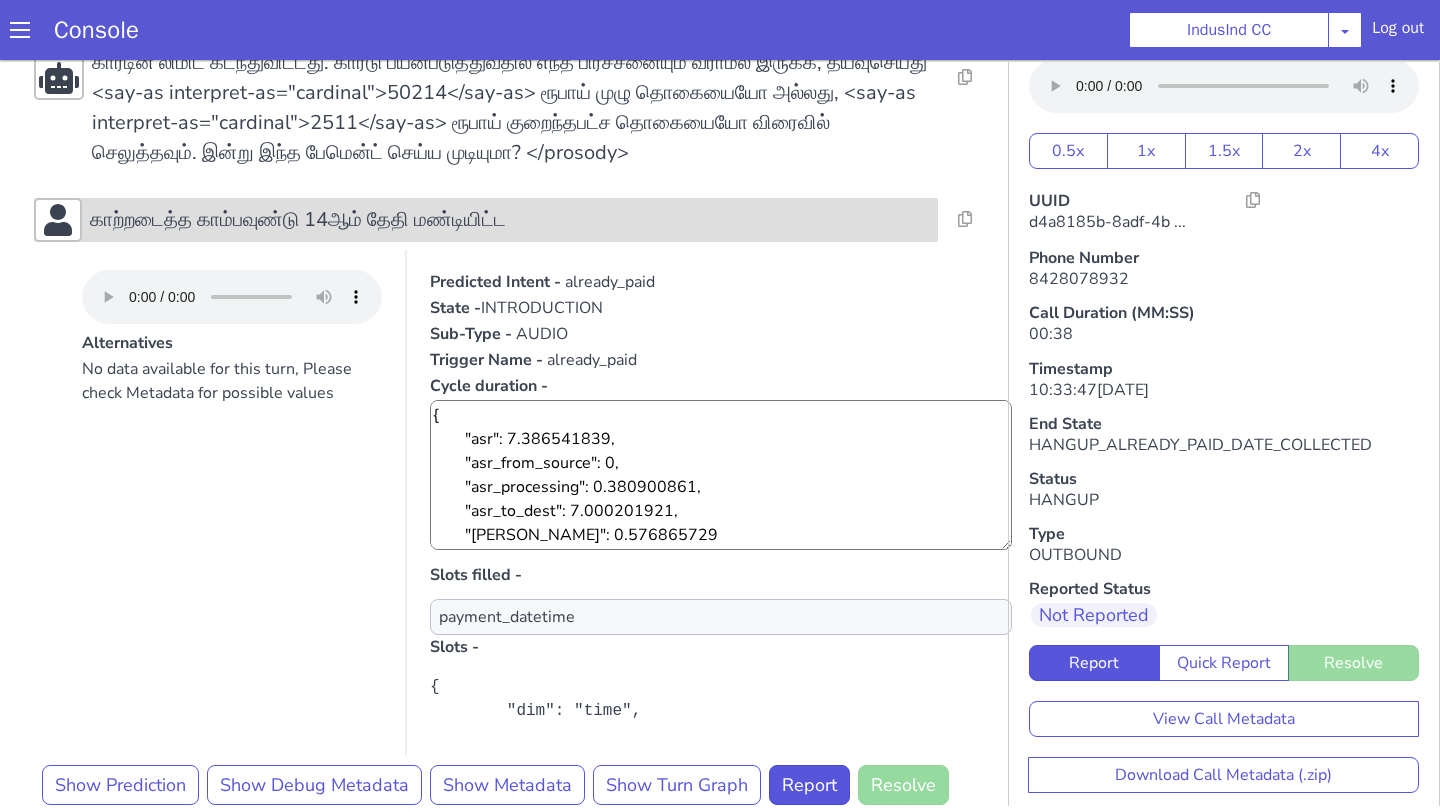 scroll, scrollTop: 860, scrollLeft: 0, axis: vertical 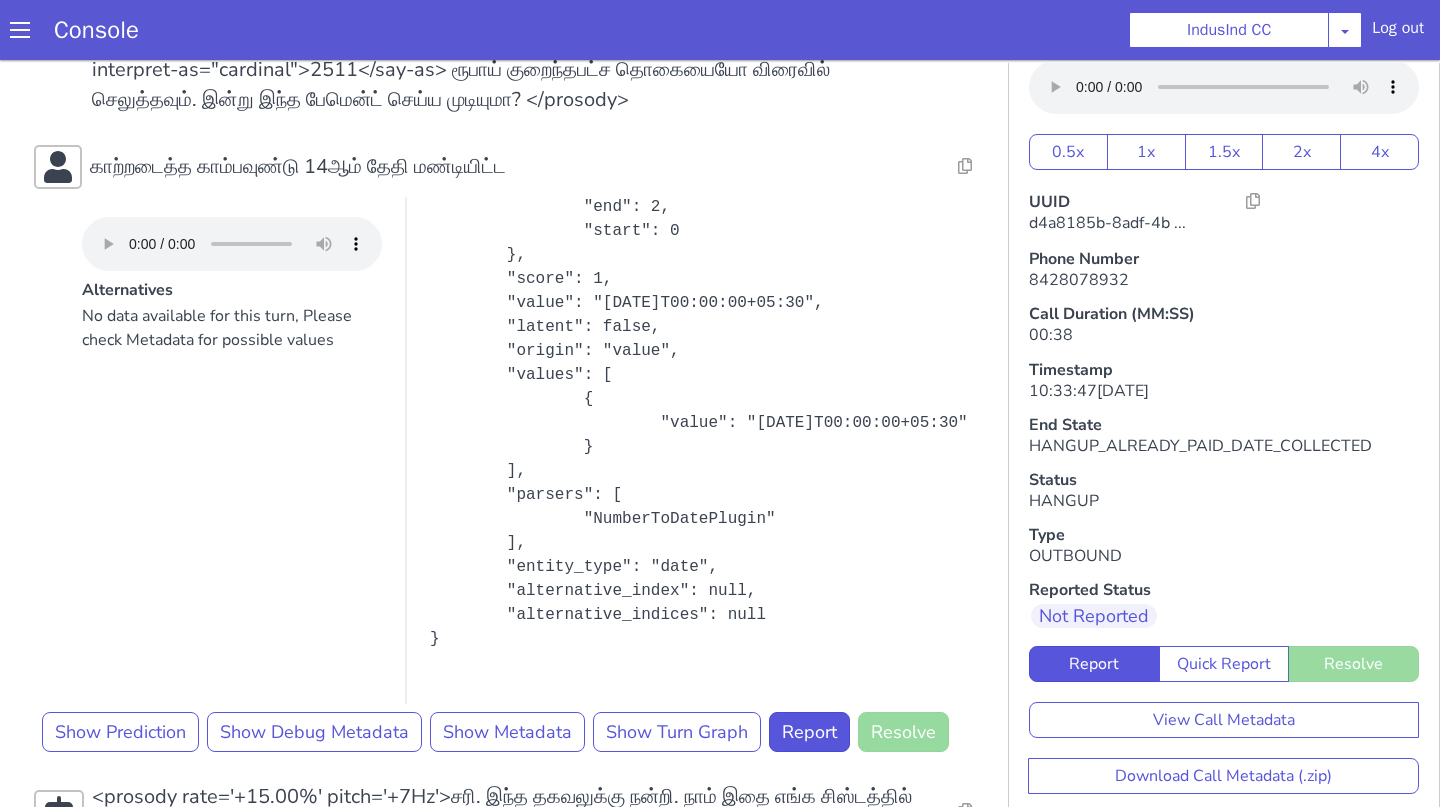 click at bounding box center [406, 450] 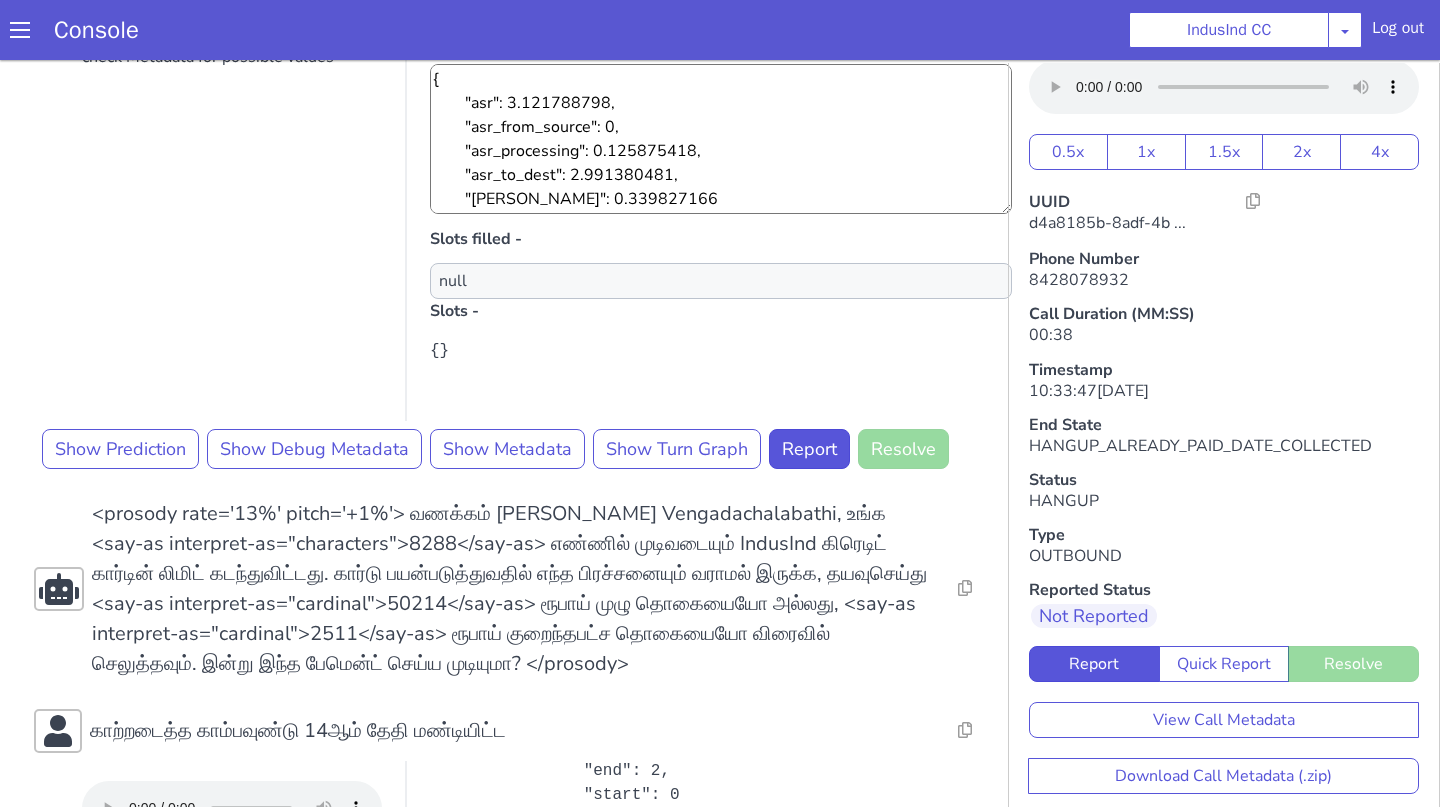 scroll, scrollTop: 0, scrollLeft: 0, axis: both 